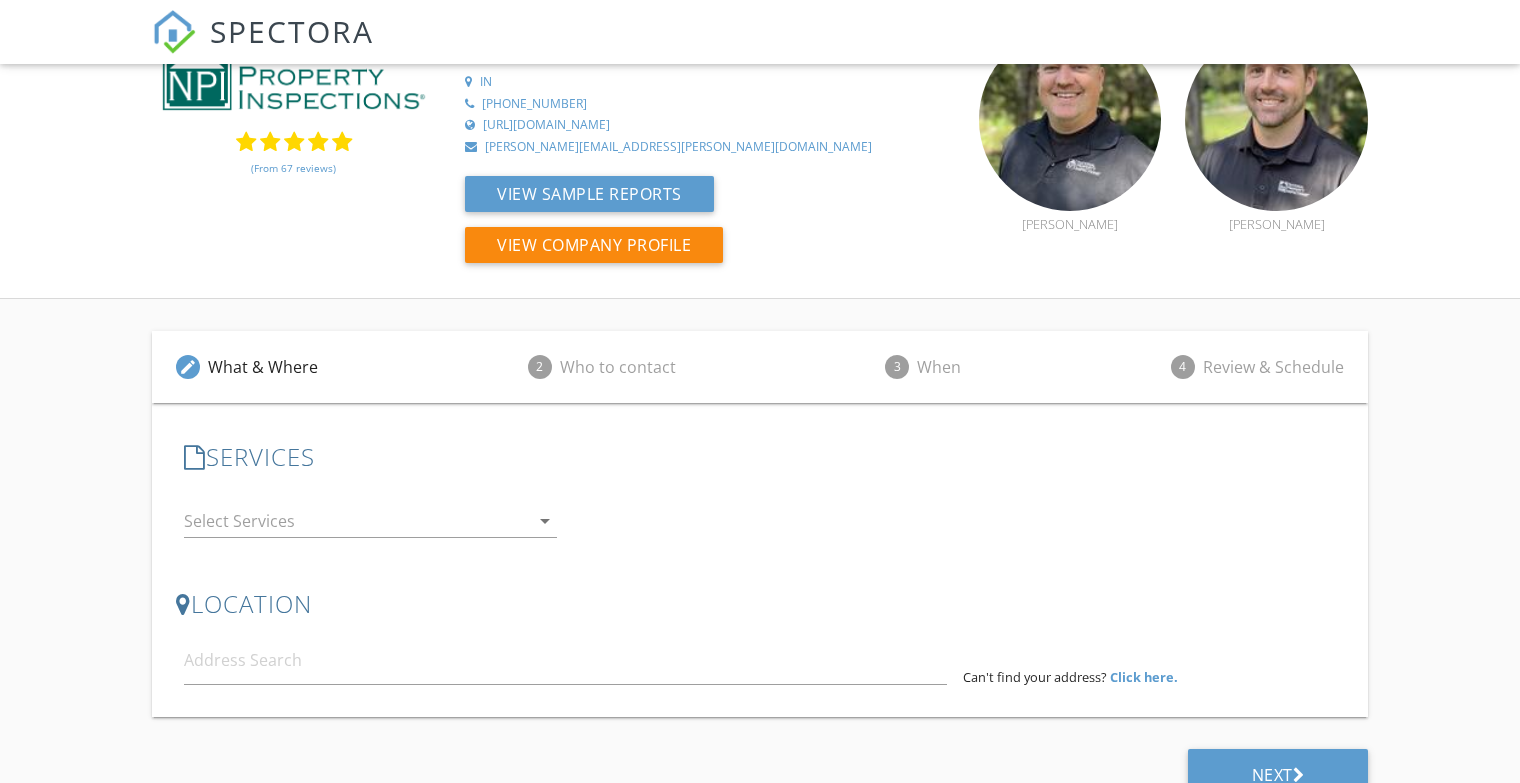 scroll, scrollTop: 95, scrollLeft: 0, axis: vertical 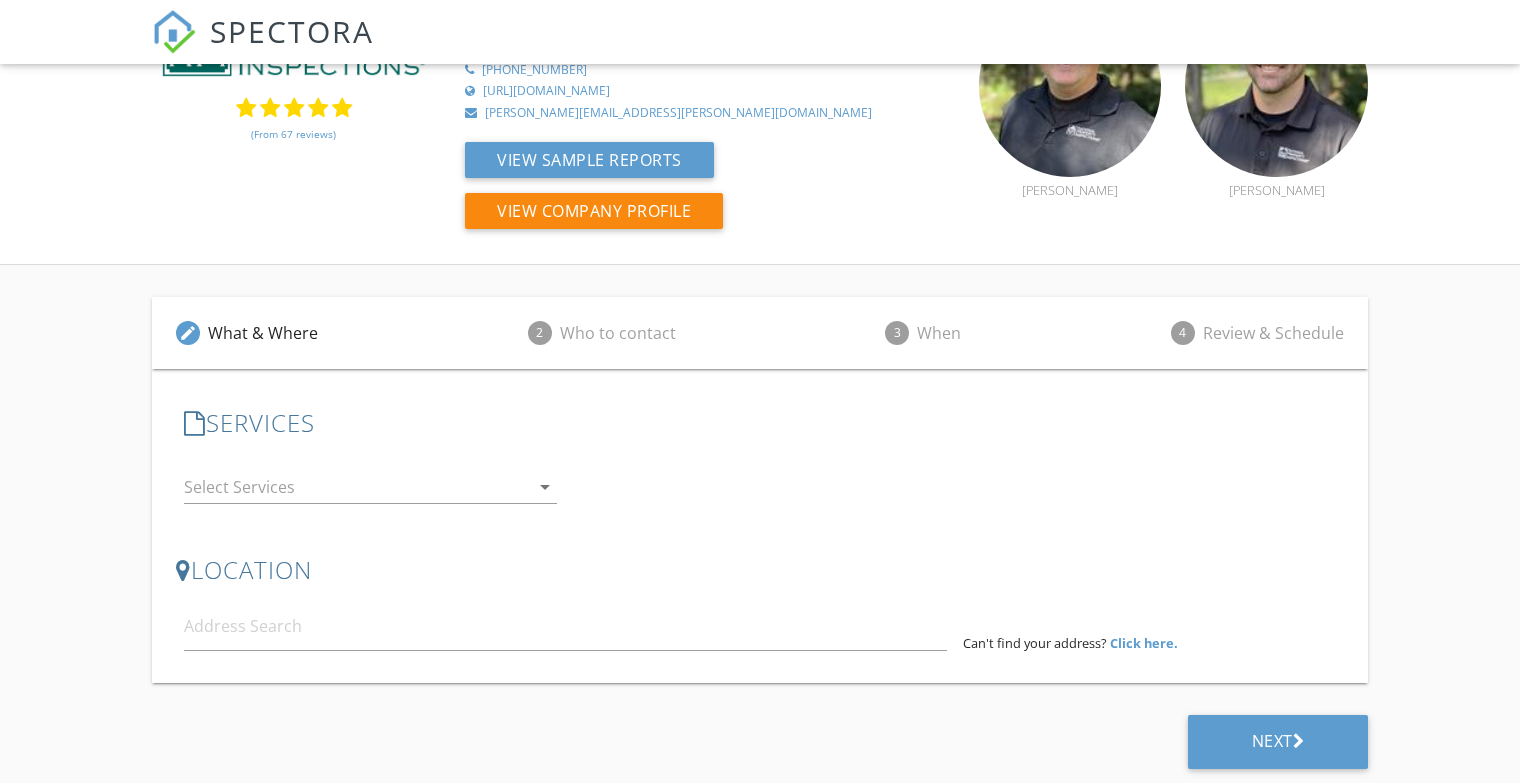 click at bounding box center [356, 487] 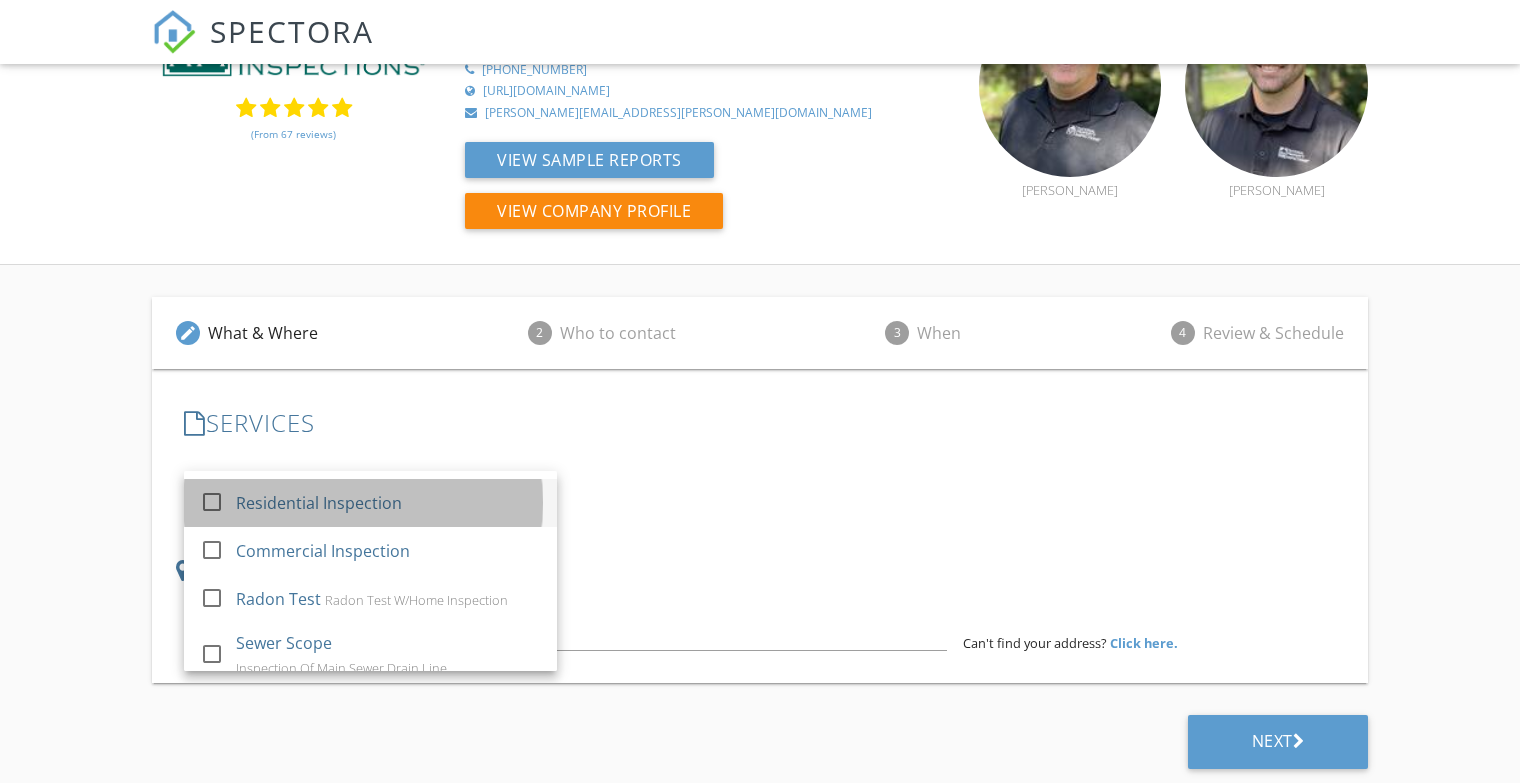 click on "Residential Inspection" at bounding box center (388, 503) 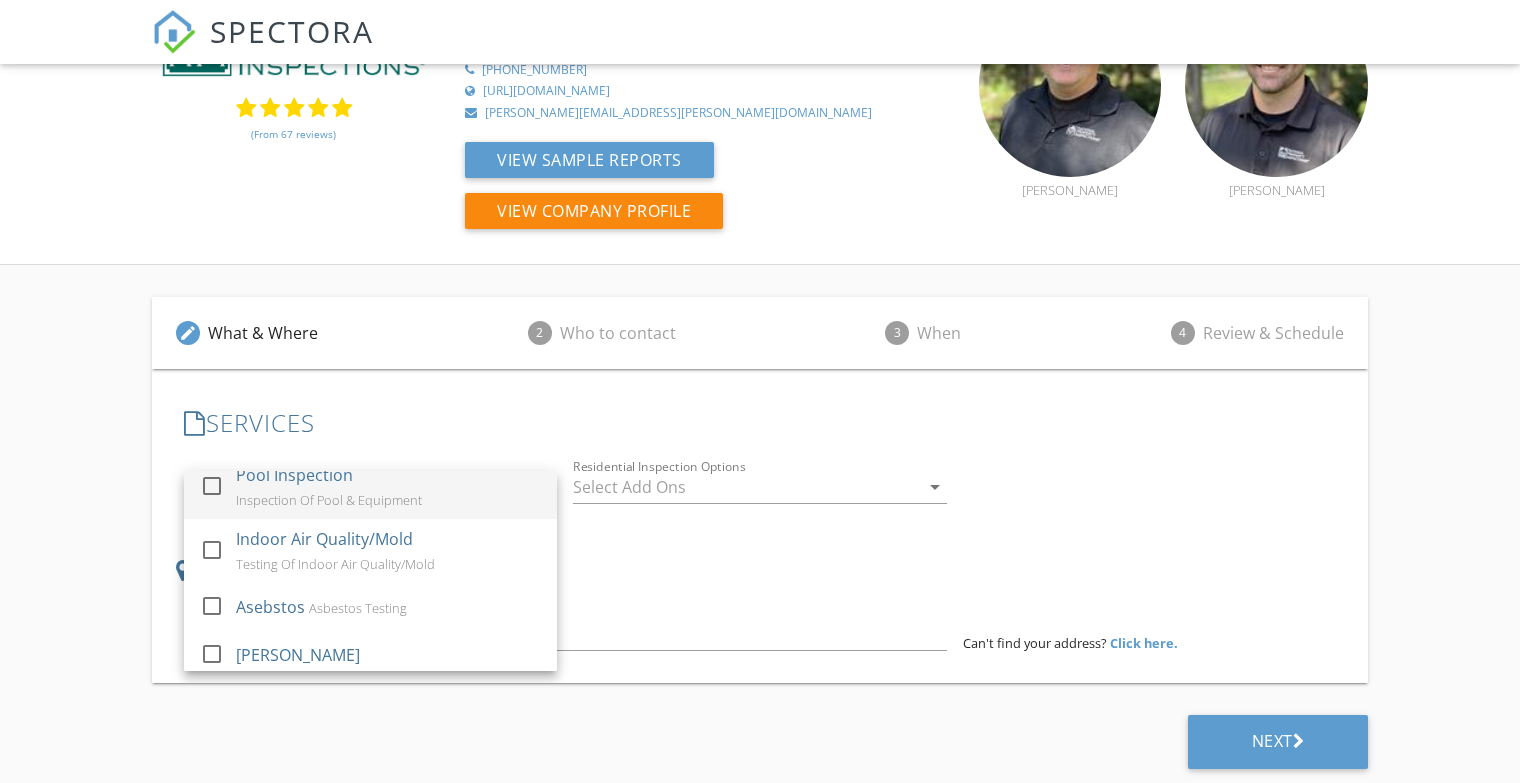 scroll, scrollTop: 488, scrollLeft: 0, axis: vertical 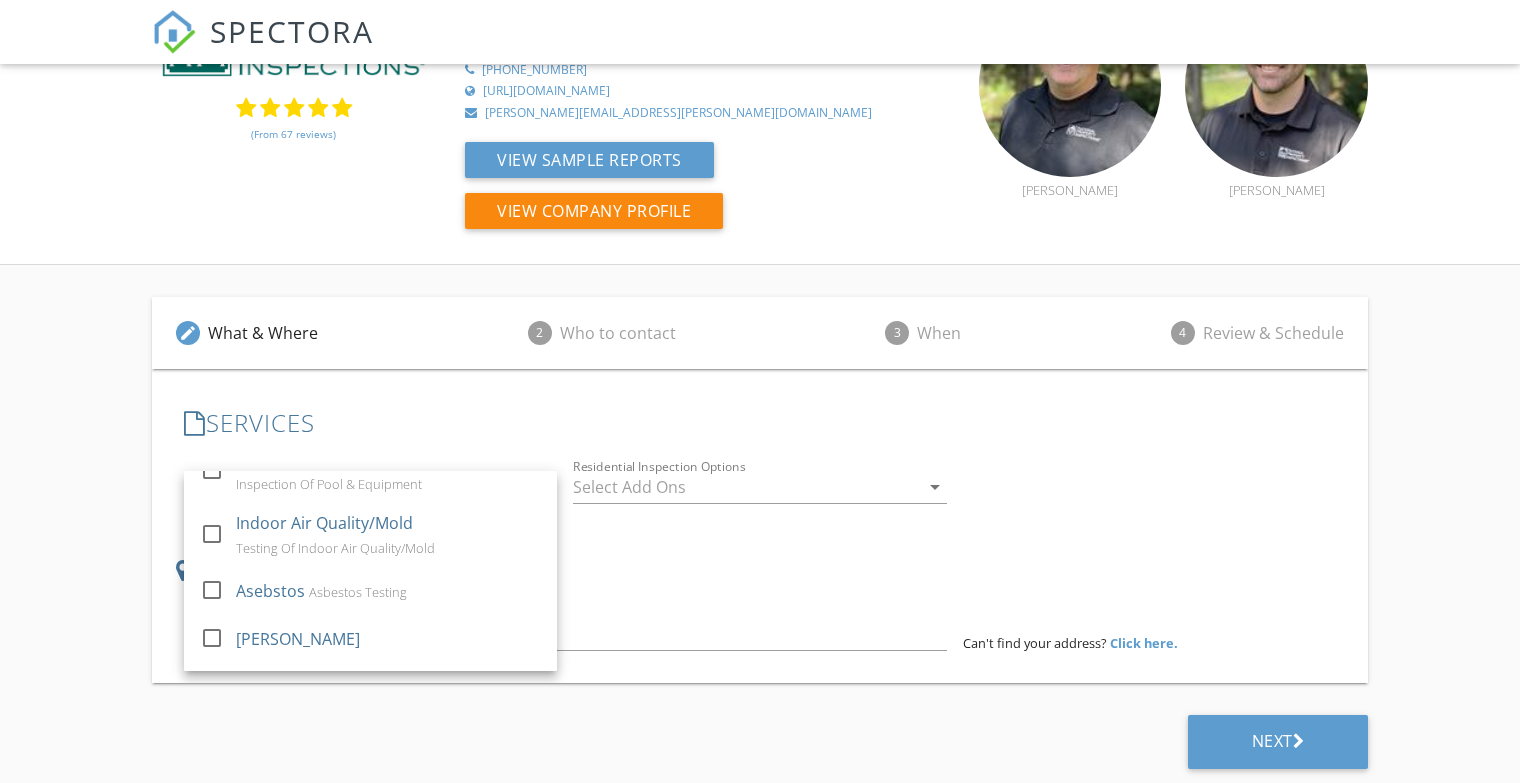 click at bounding box center (745, 487) 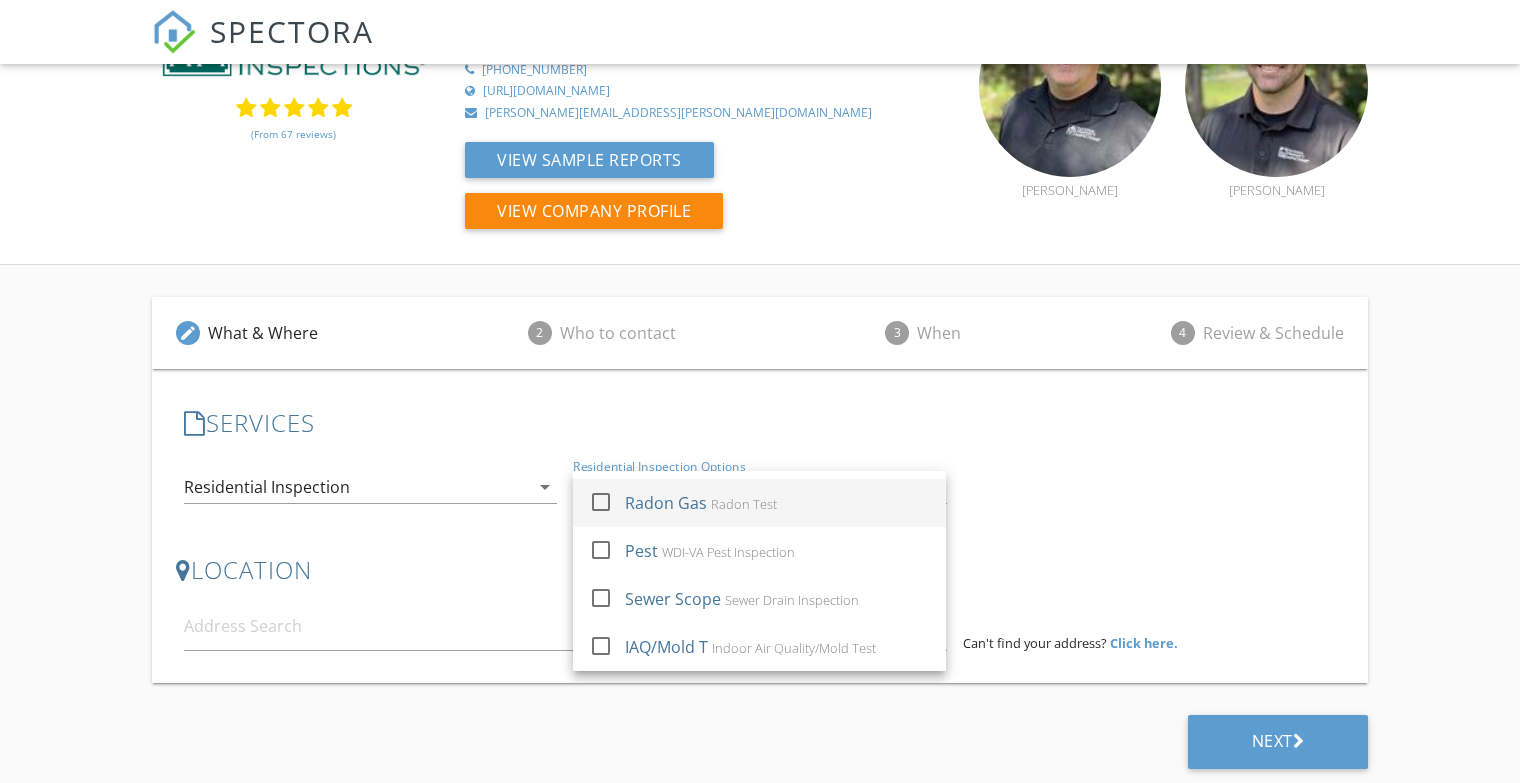 click at bounding box center (601, 501) 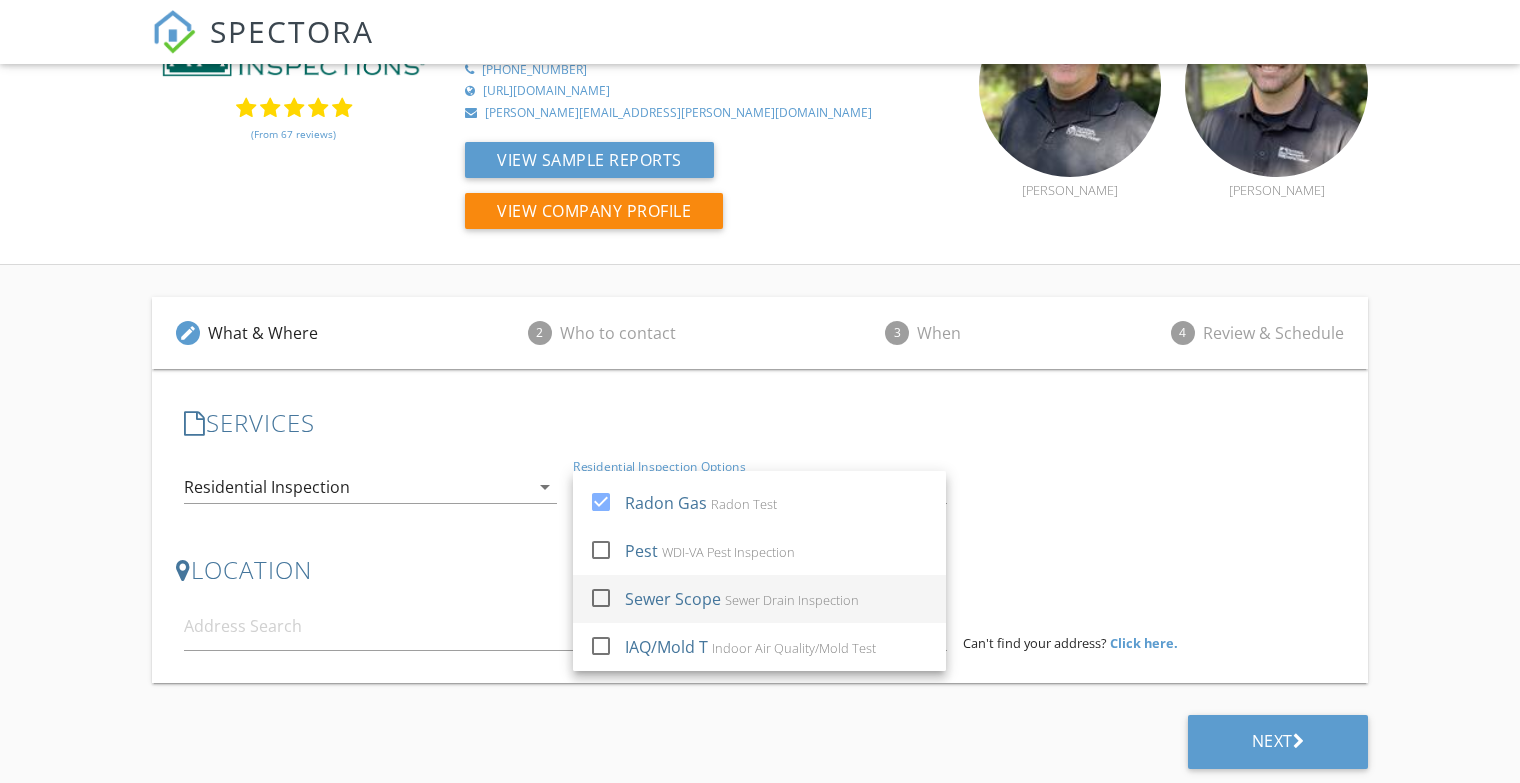 click at bounding box center (601, 597) 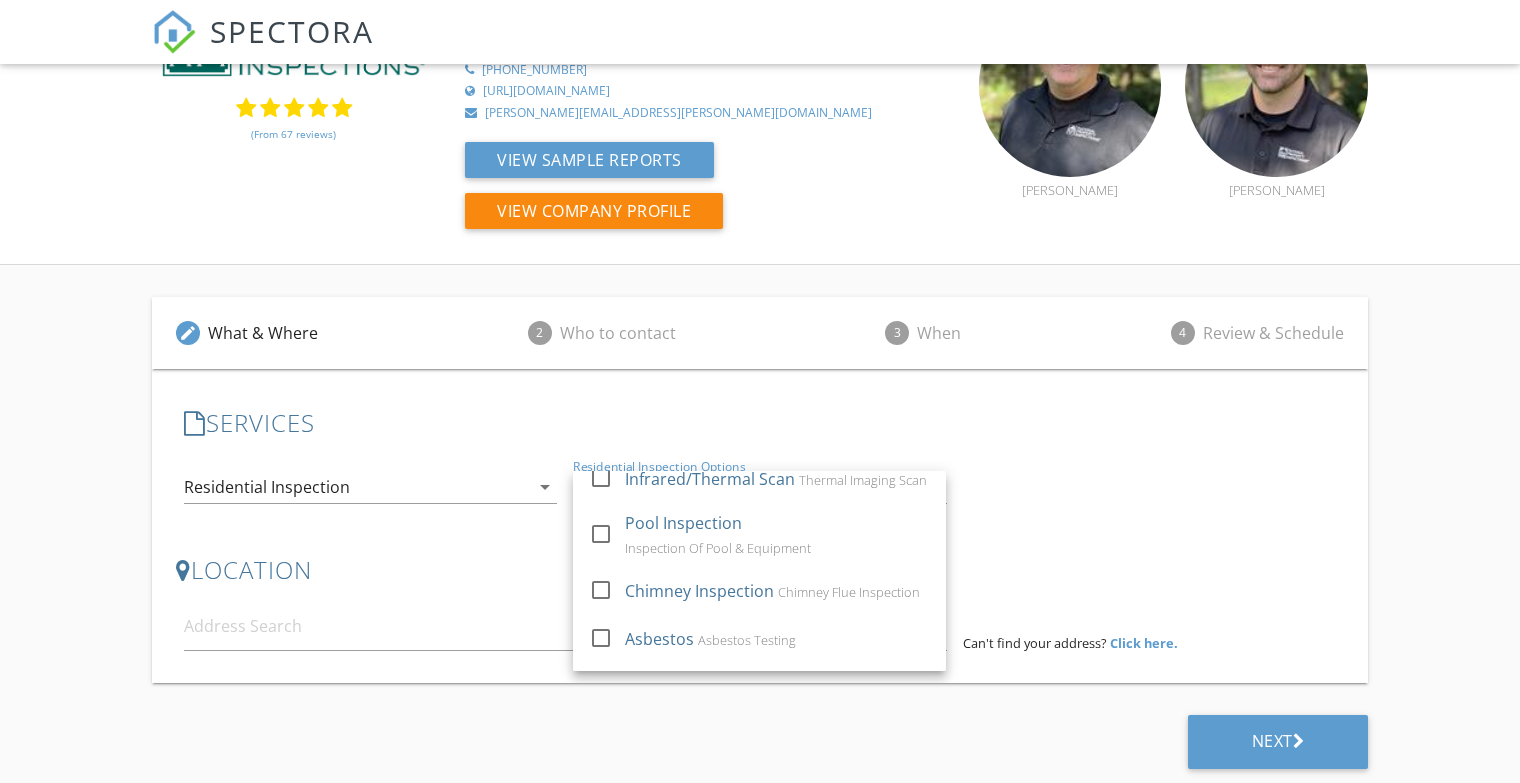 scroll, scrollTop: 0, scrollLeft: 0, axis: both 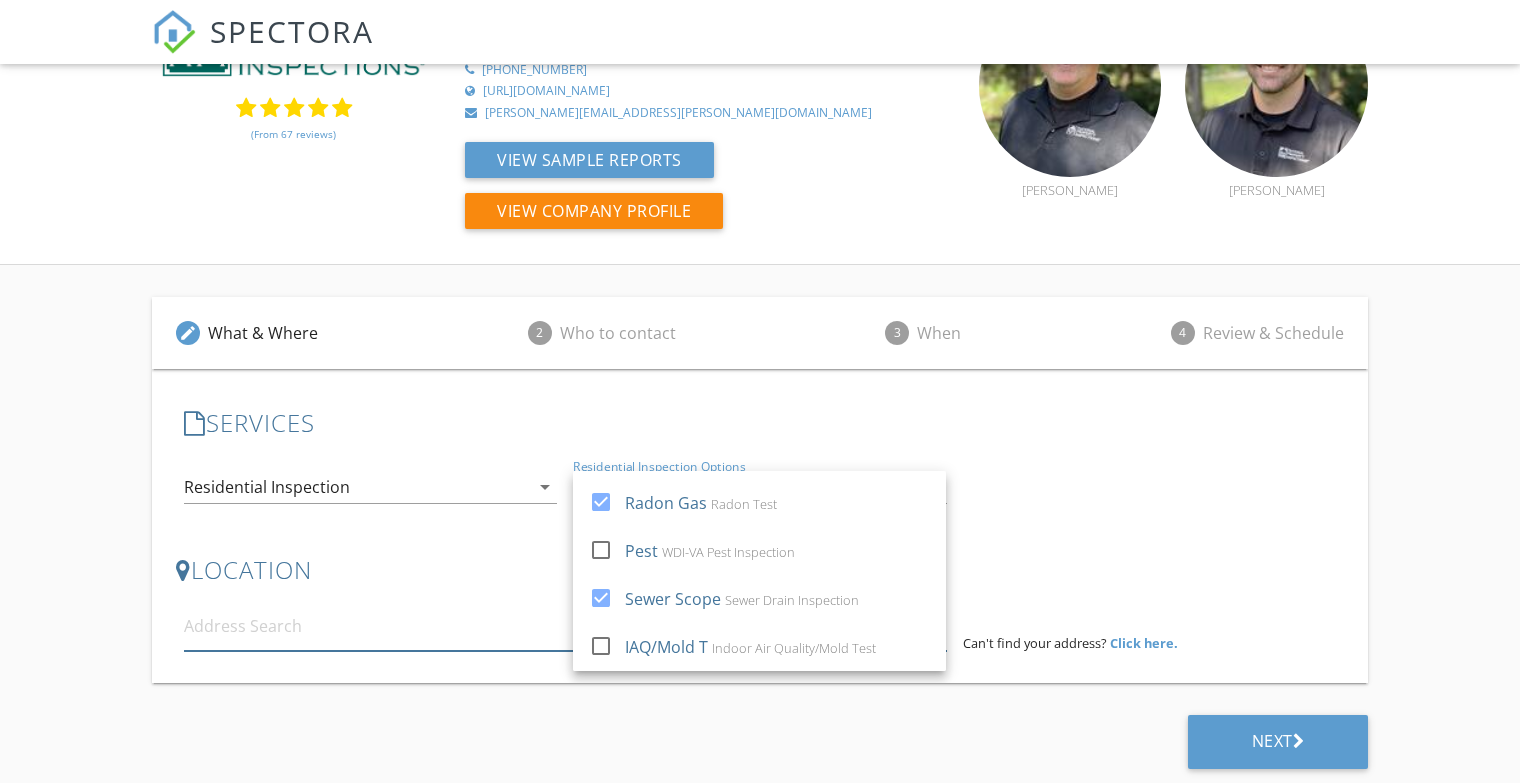 click at bounding box center (565, 626) 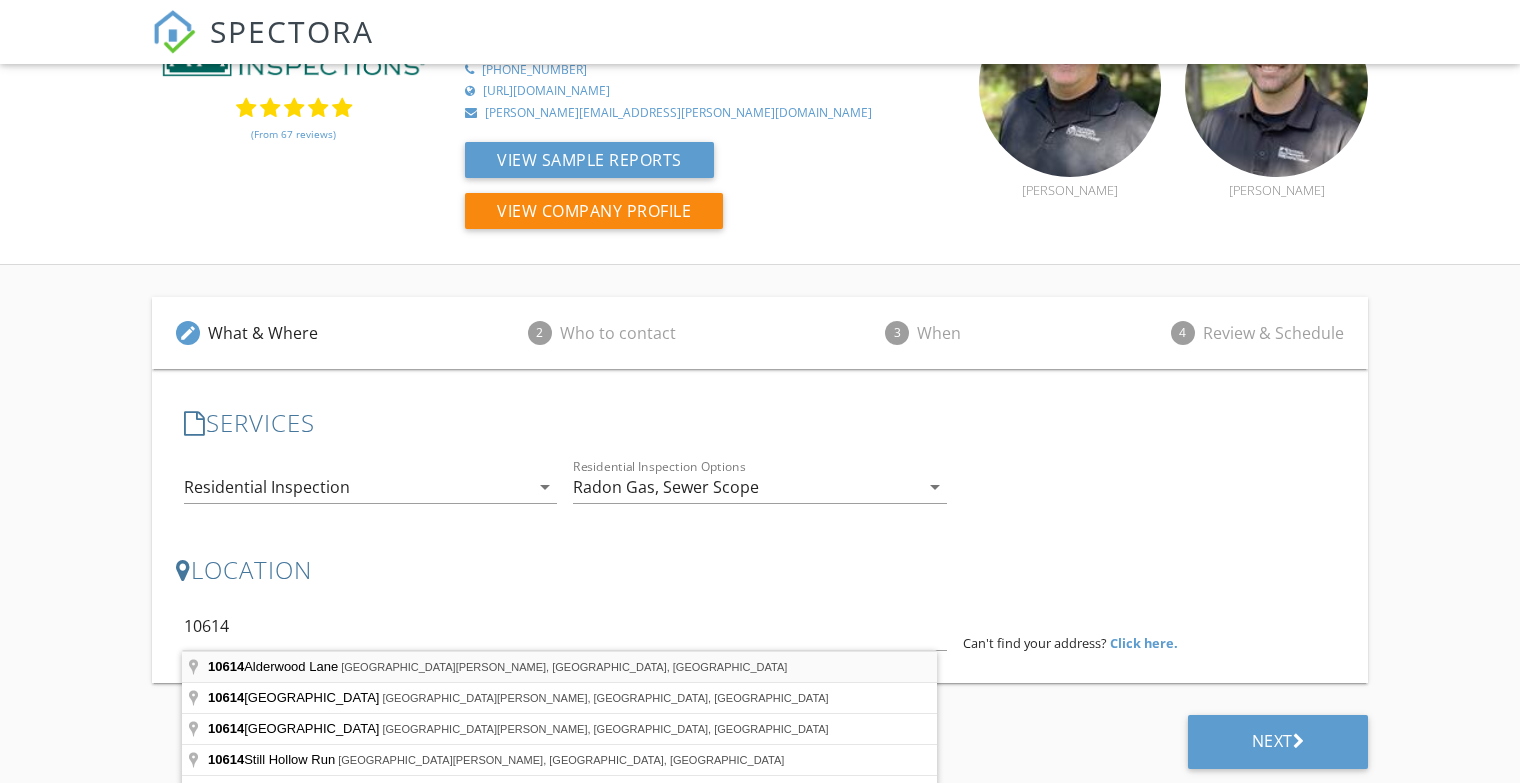 type on "10614 Alderwood Lane, Fort Wayne, IN, USA" 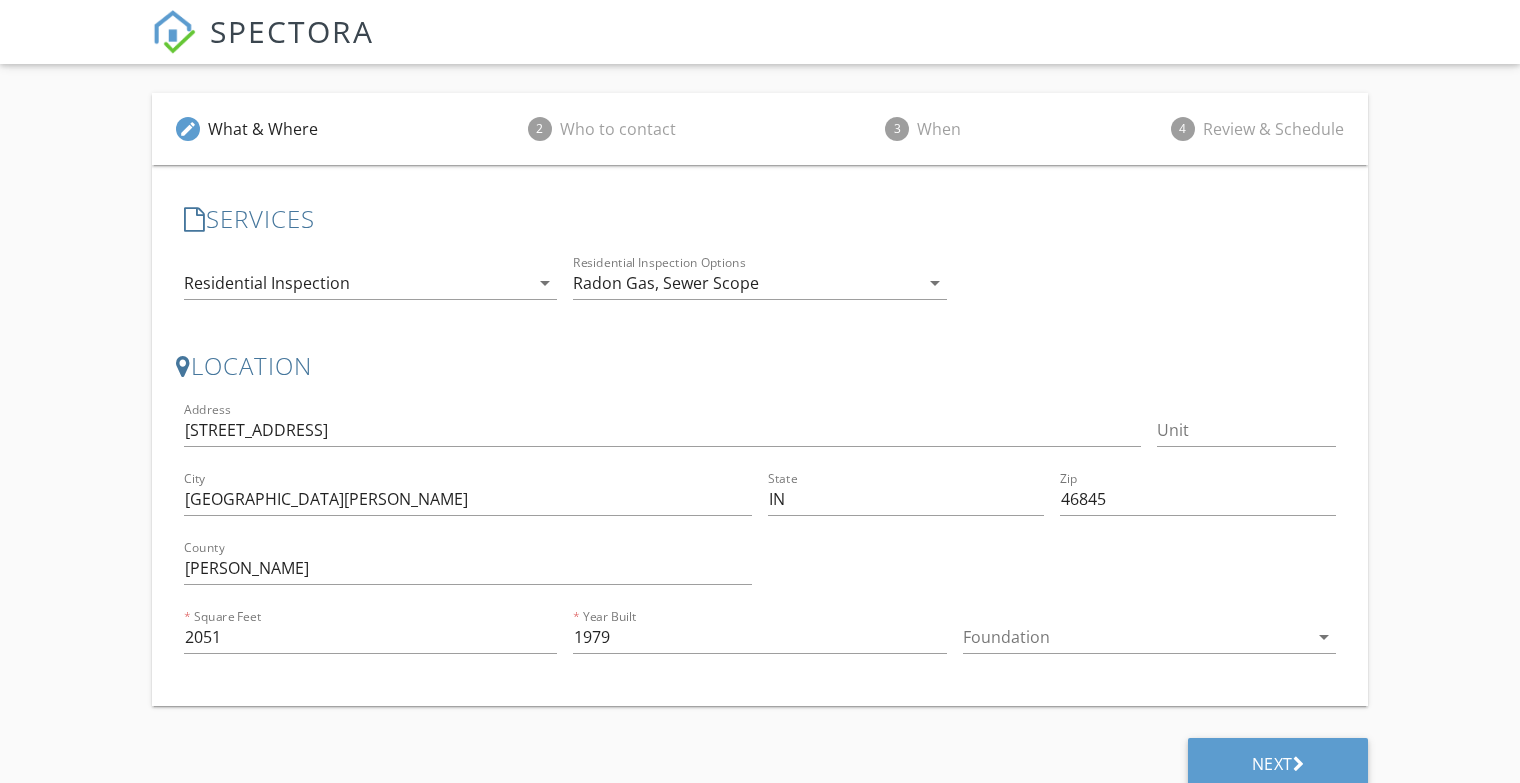 scroll, scrollTop: 321, scrollLeft: 0, axis: vertical 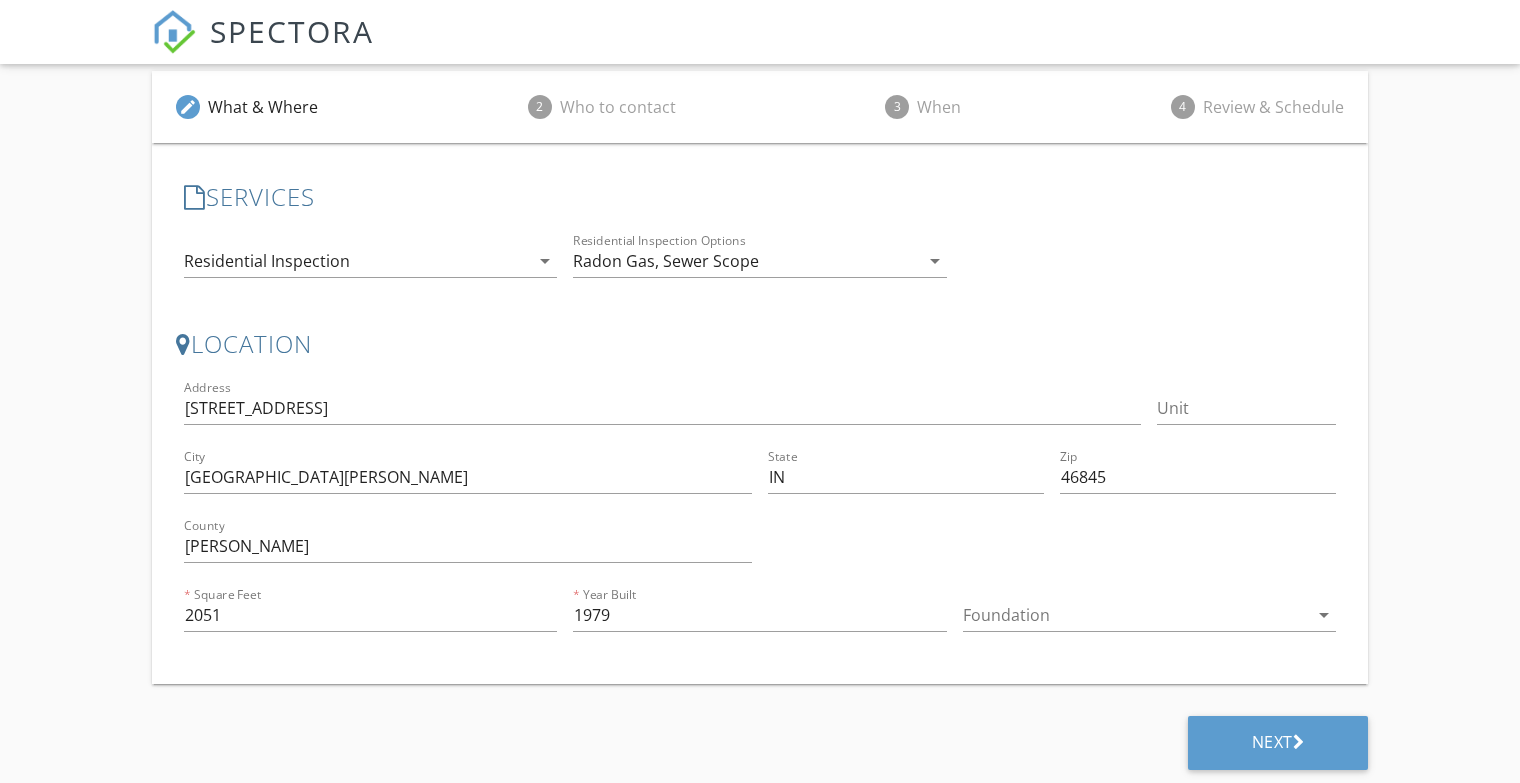 click at bounding box center [1135, 615] 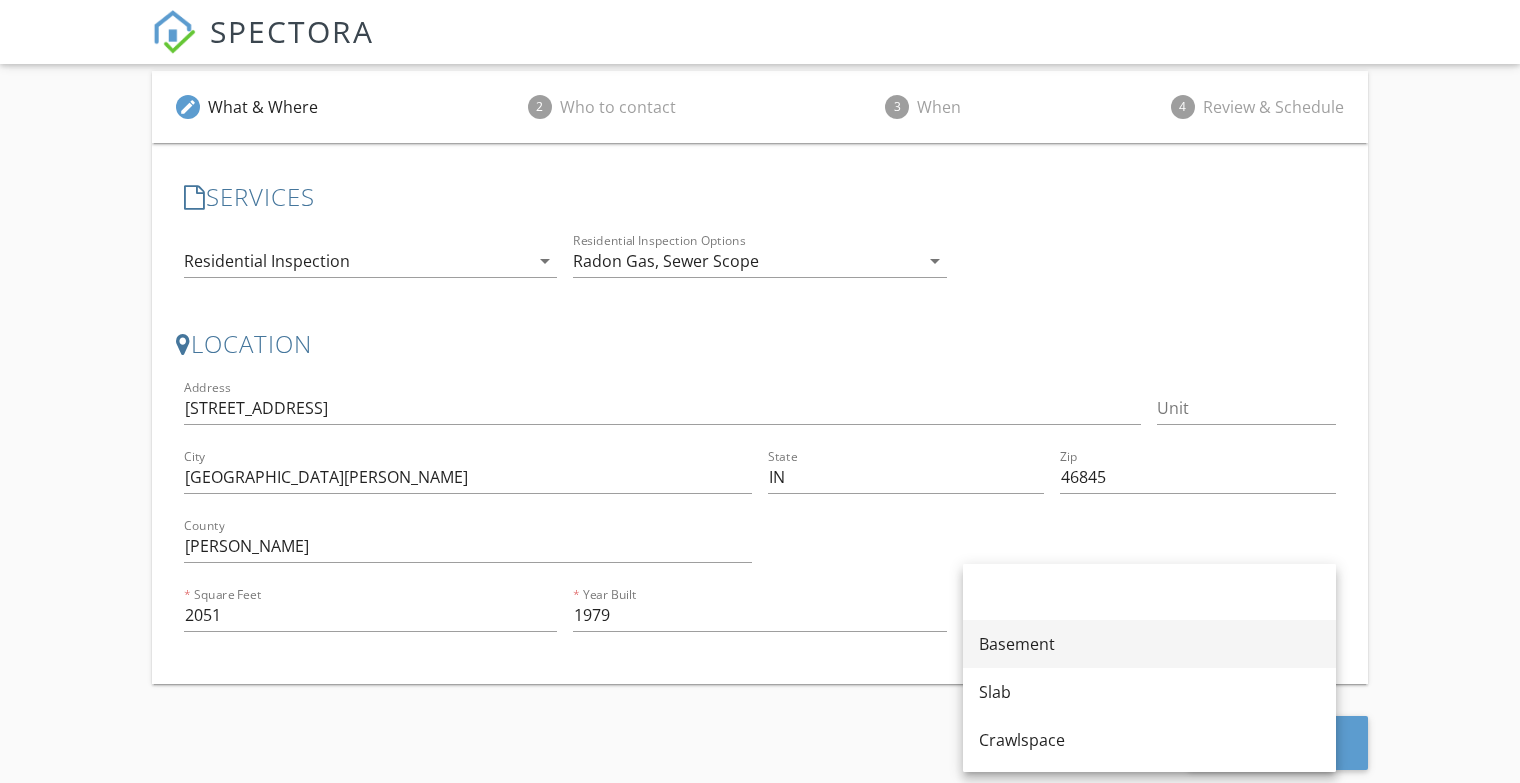 click on "Basement" at bounding box center [1149, 644] 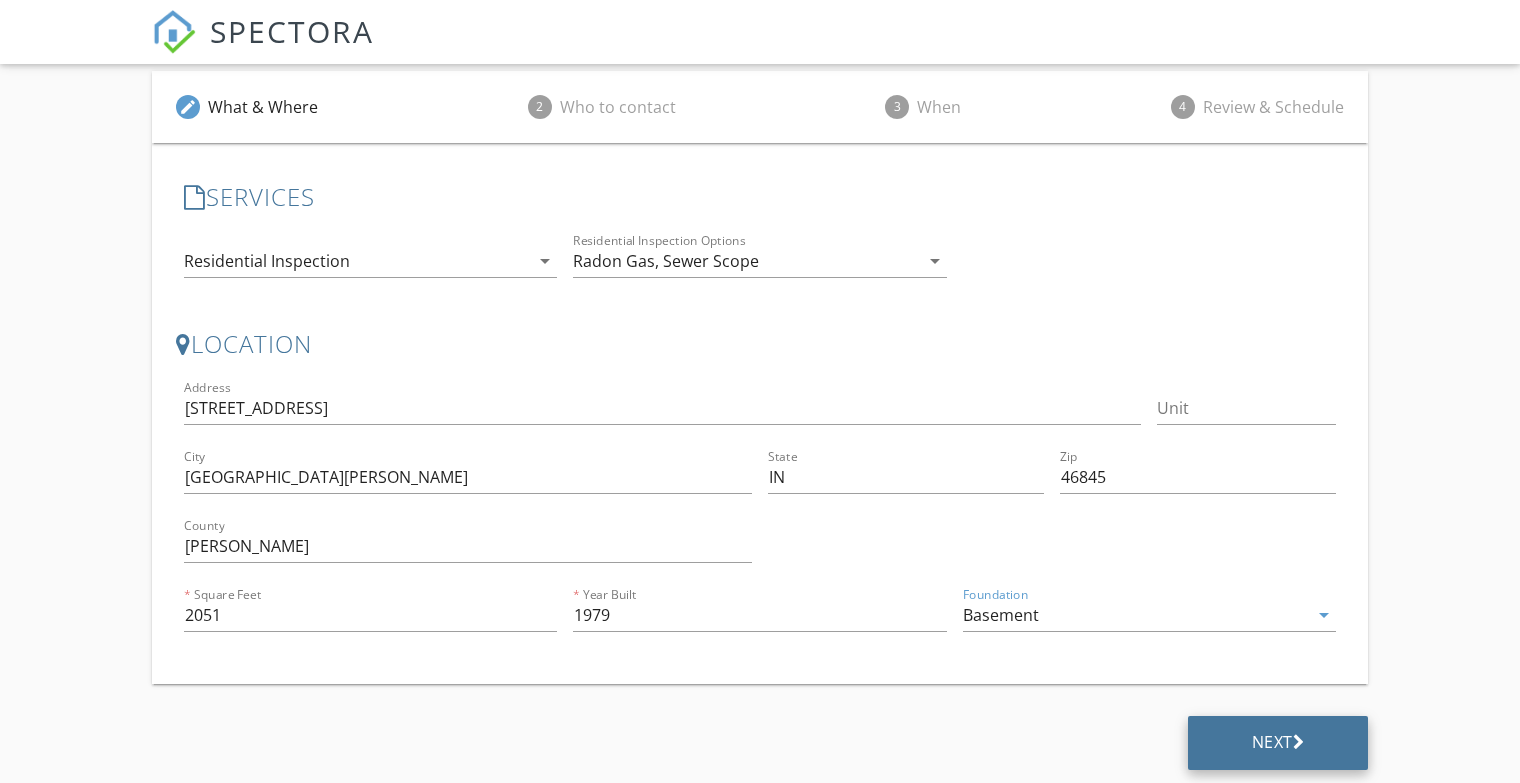 click on "Next" at bounding box center (1278, 742) 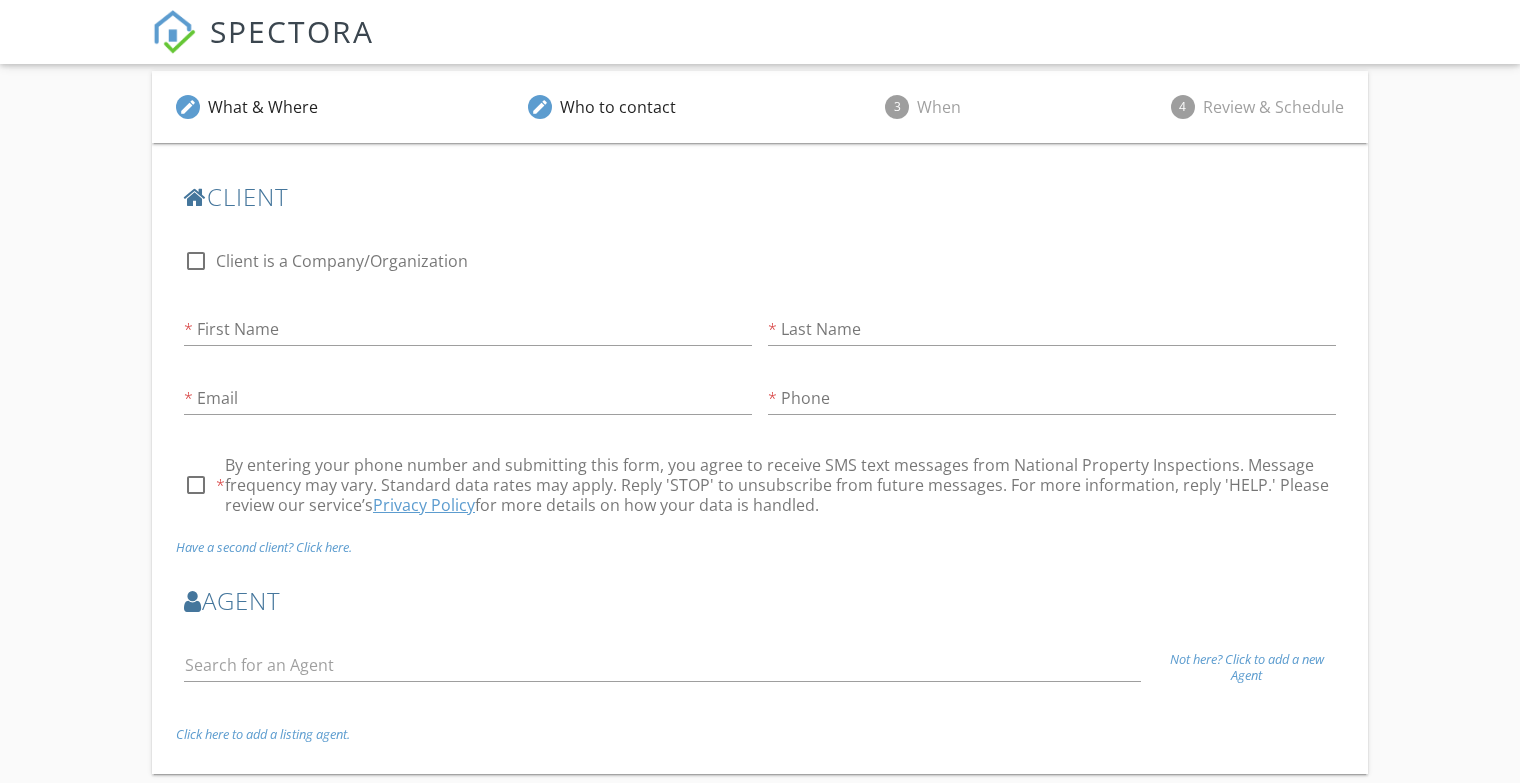 scroll, scrollTop: 250, scrollLeft: 0, axis: vertical 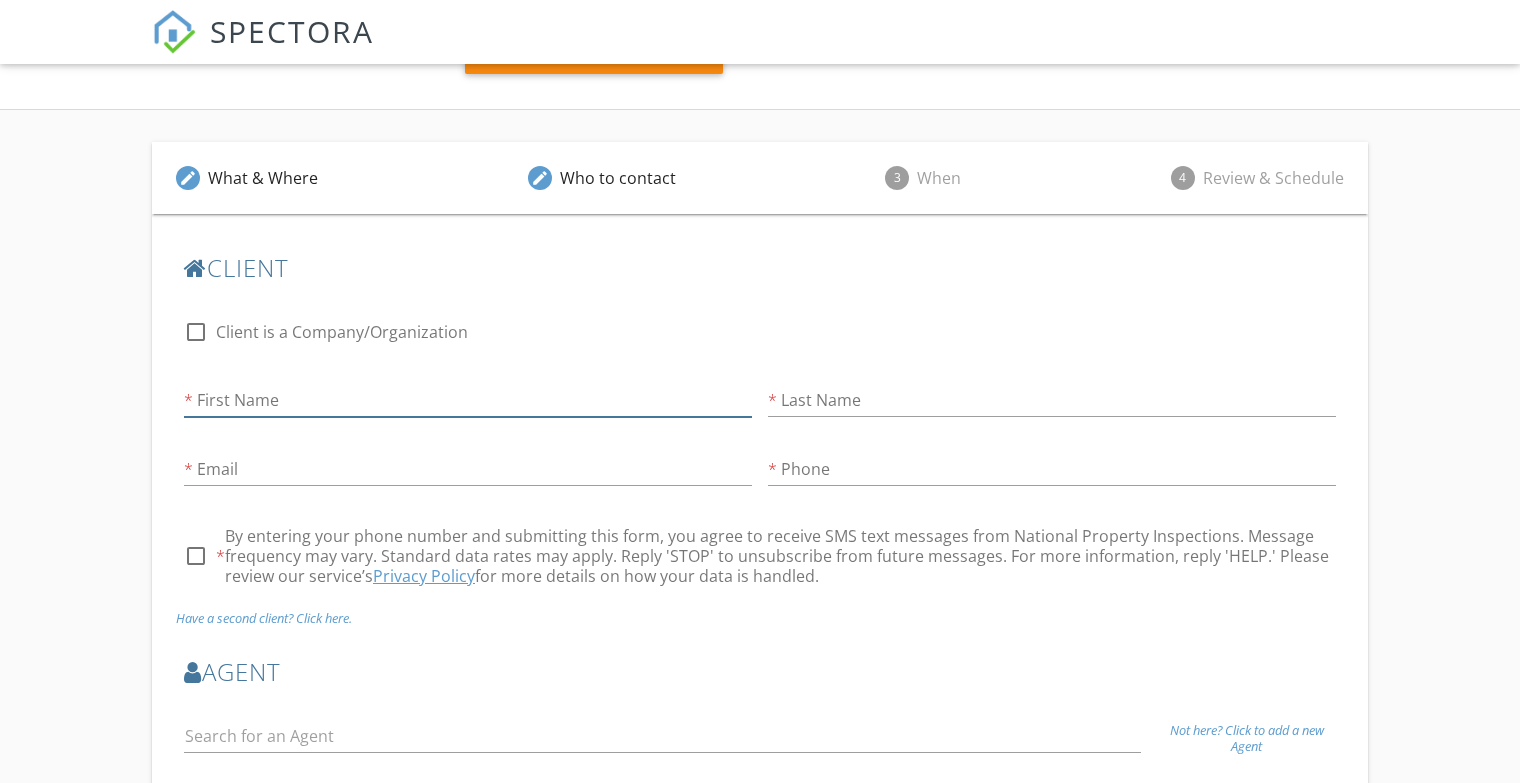 click on "First Name" at bounding box center (468, 400) 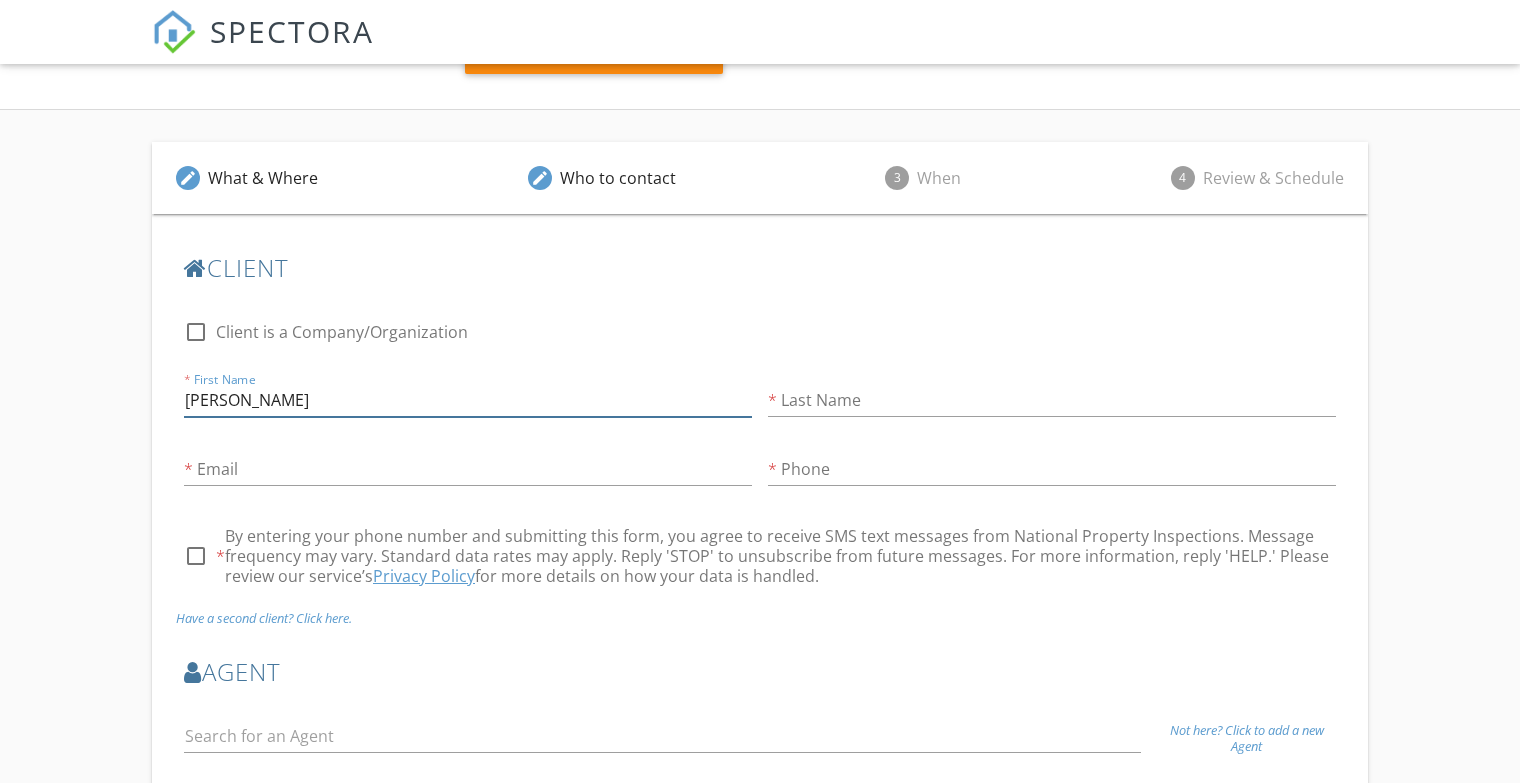 type on "James" 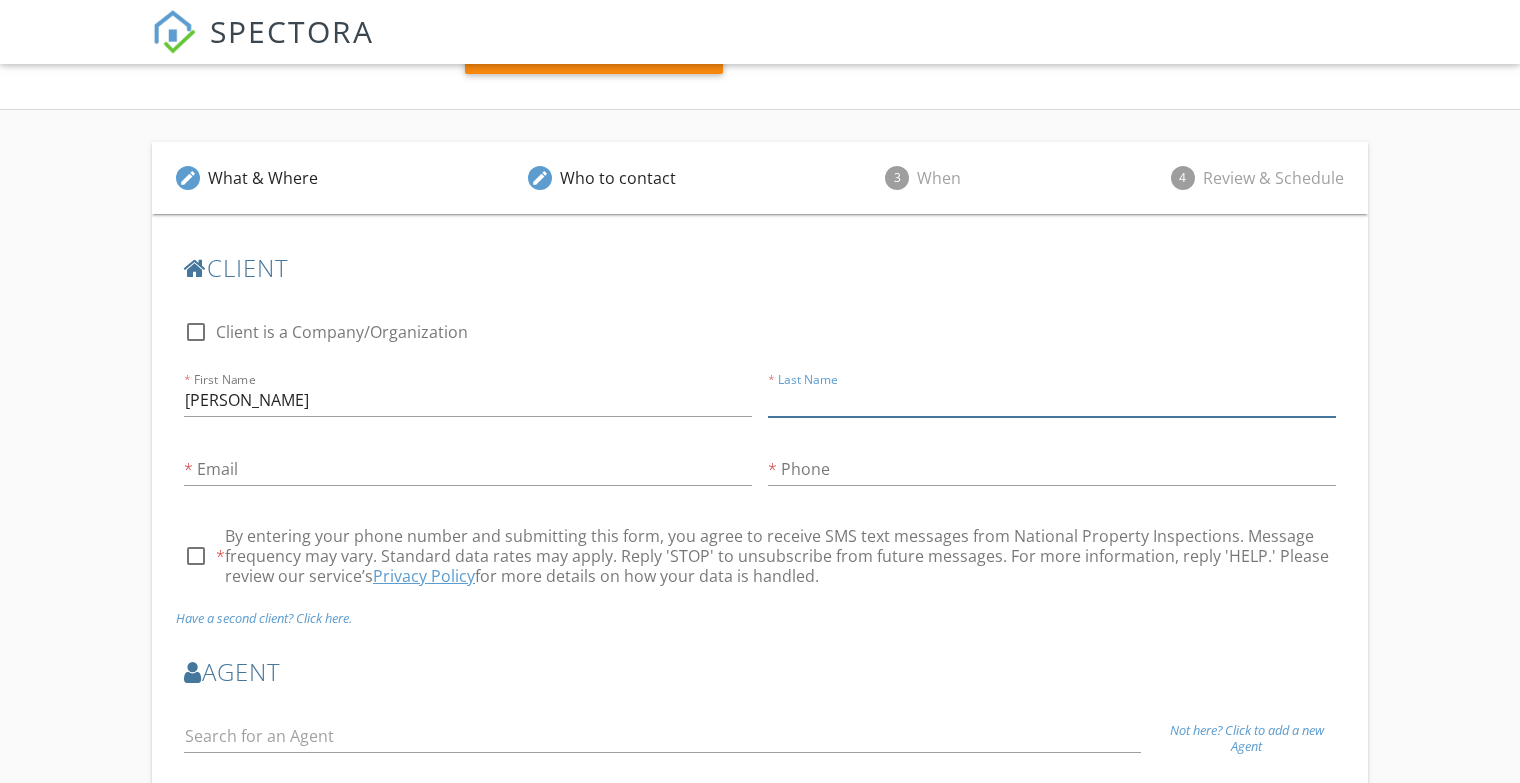 click on "Last Name" at bounding box center [1052, 400] 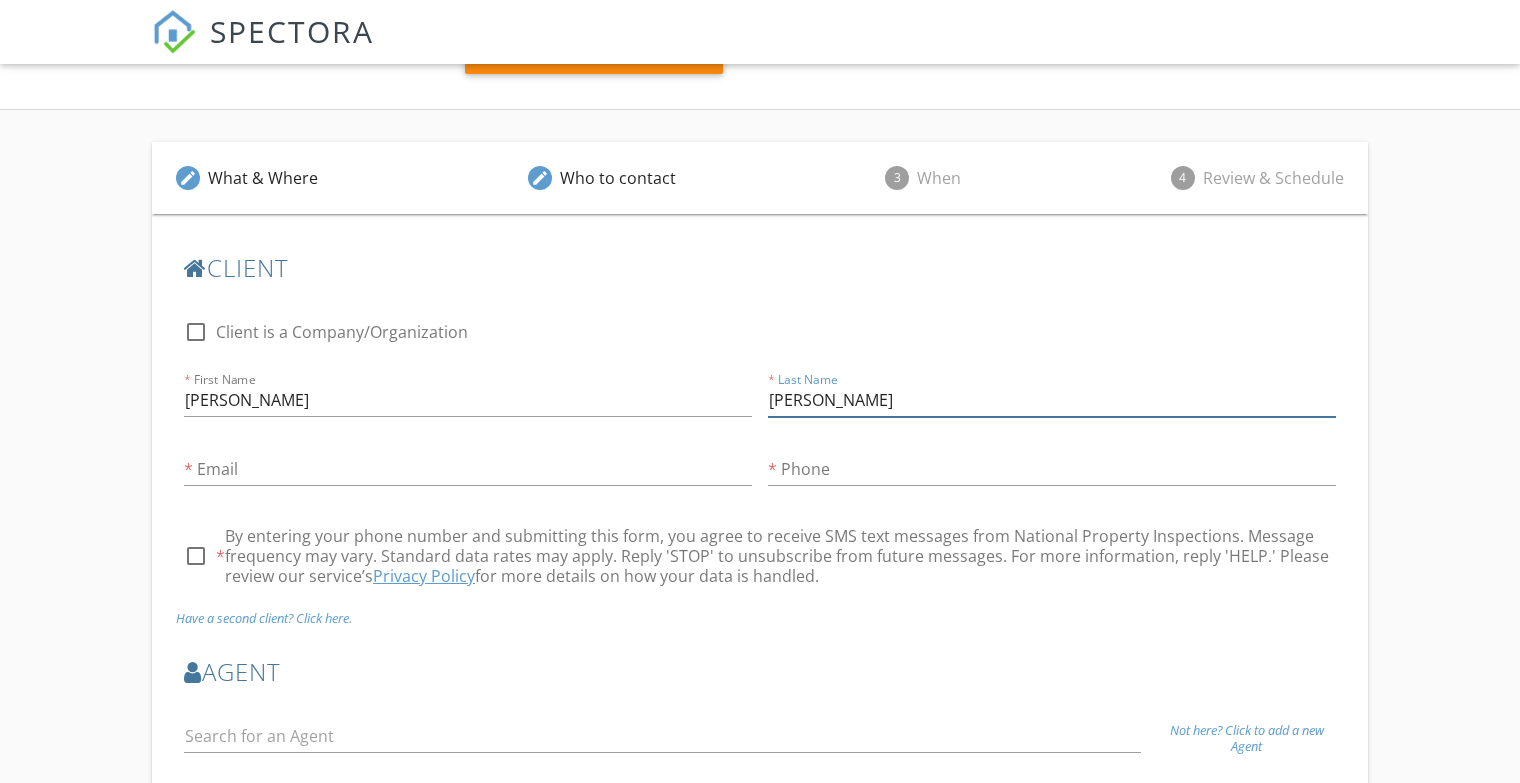 type on "Wallace" 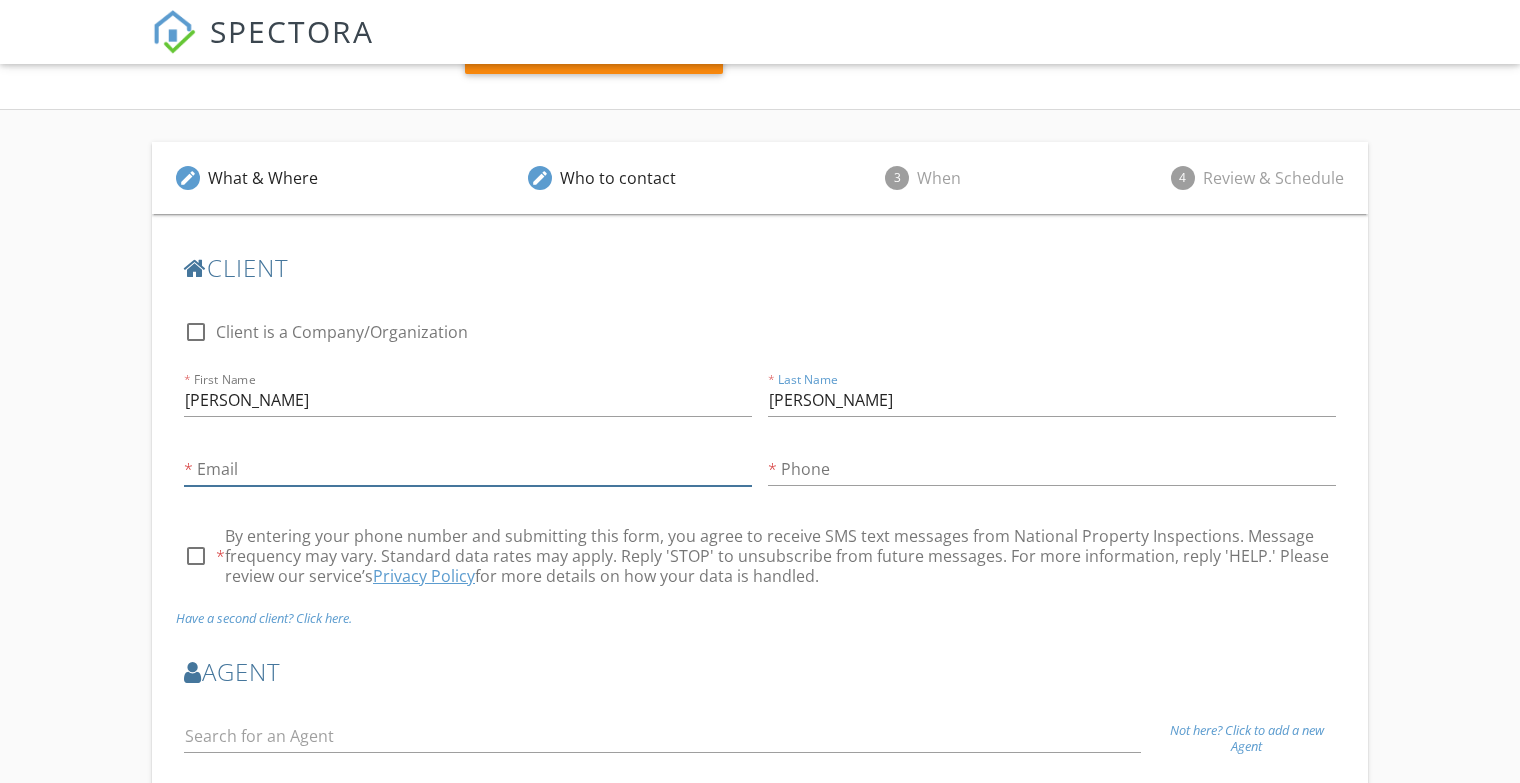click on "Email" at bounding box center (468, 469) 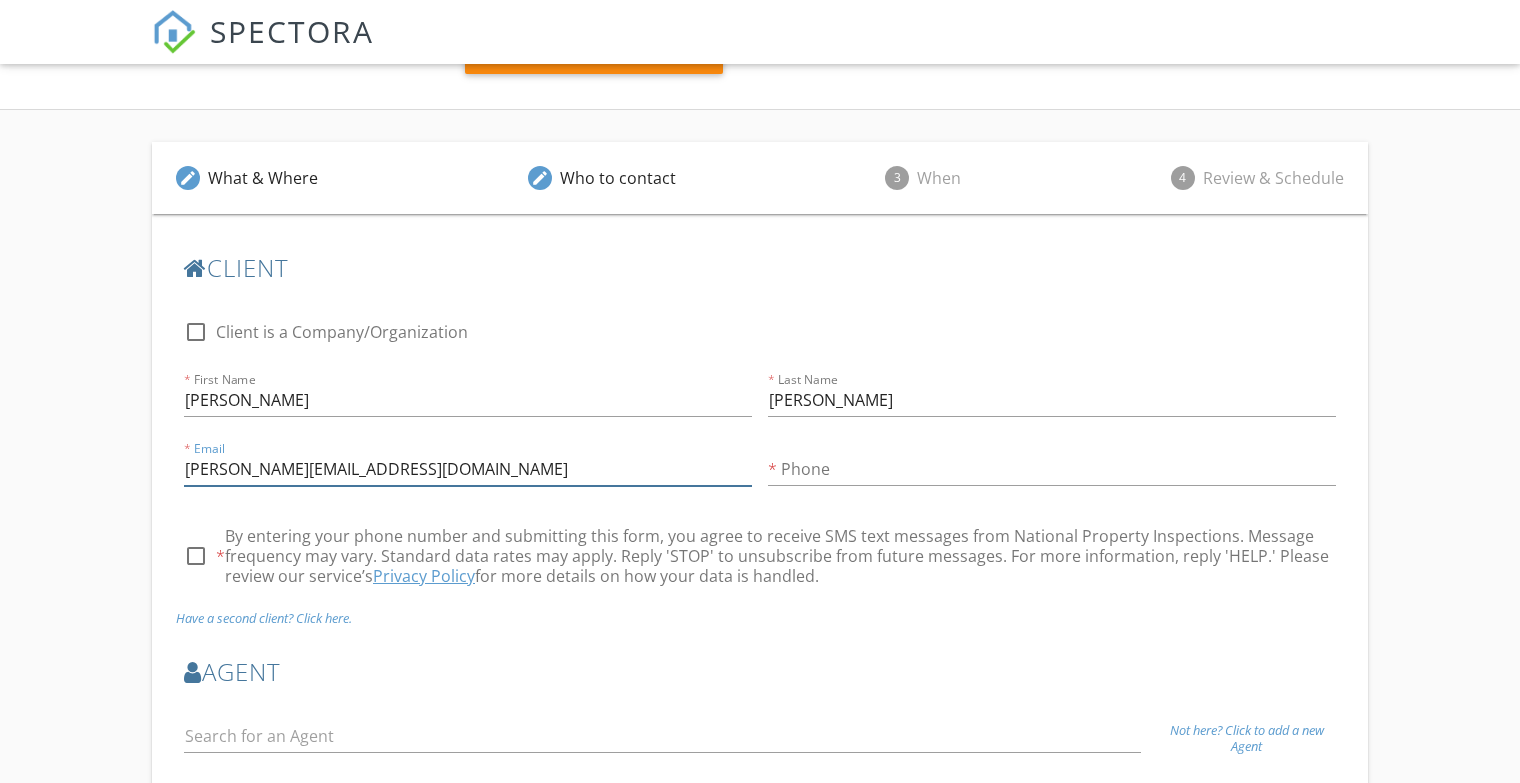 type on "j.wallace@gmail.com" 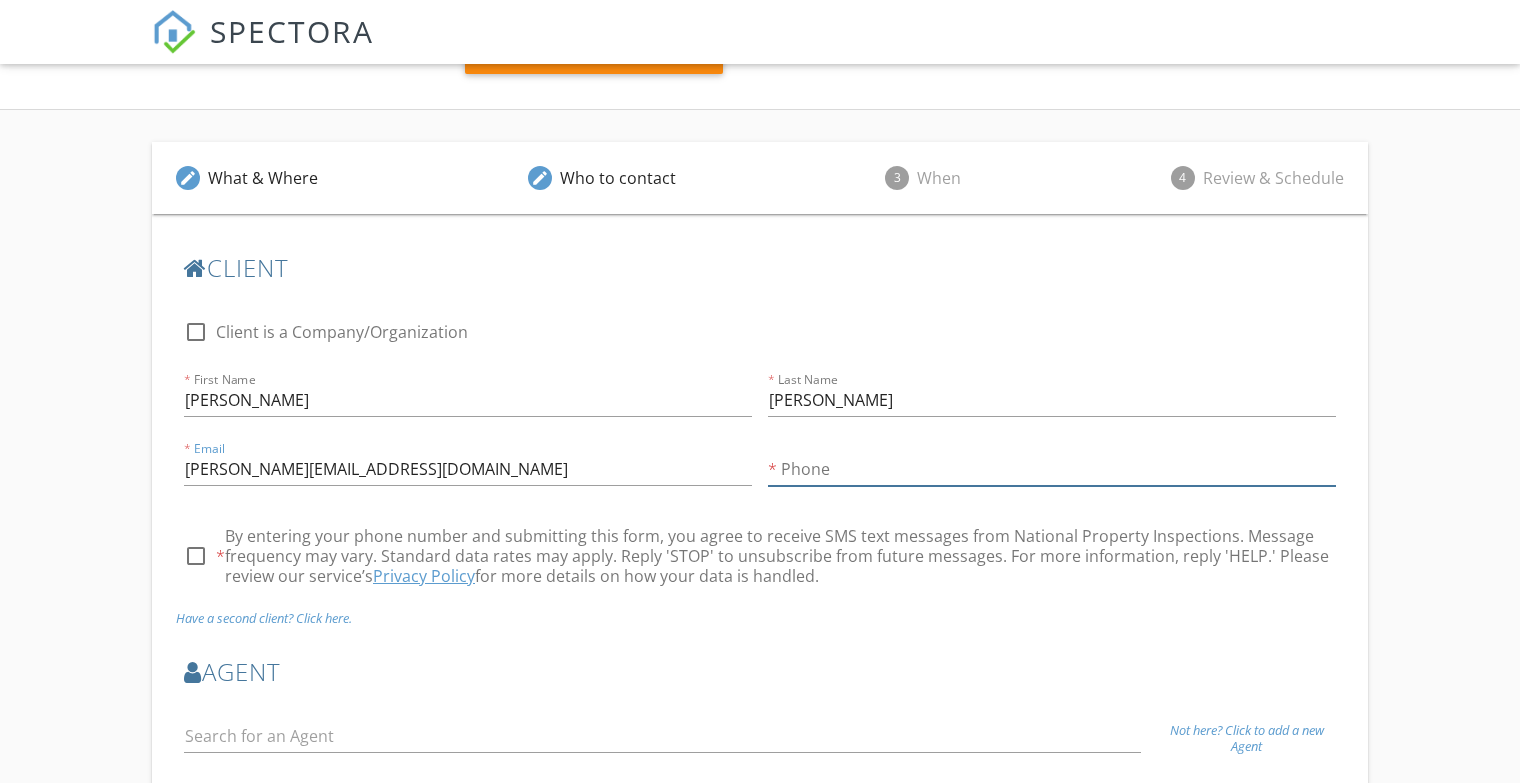 click on "Phone" at bounding box center (1052, 469) 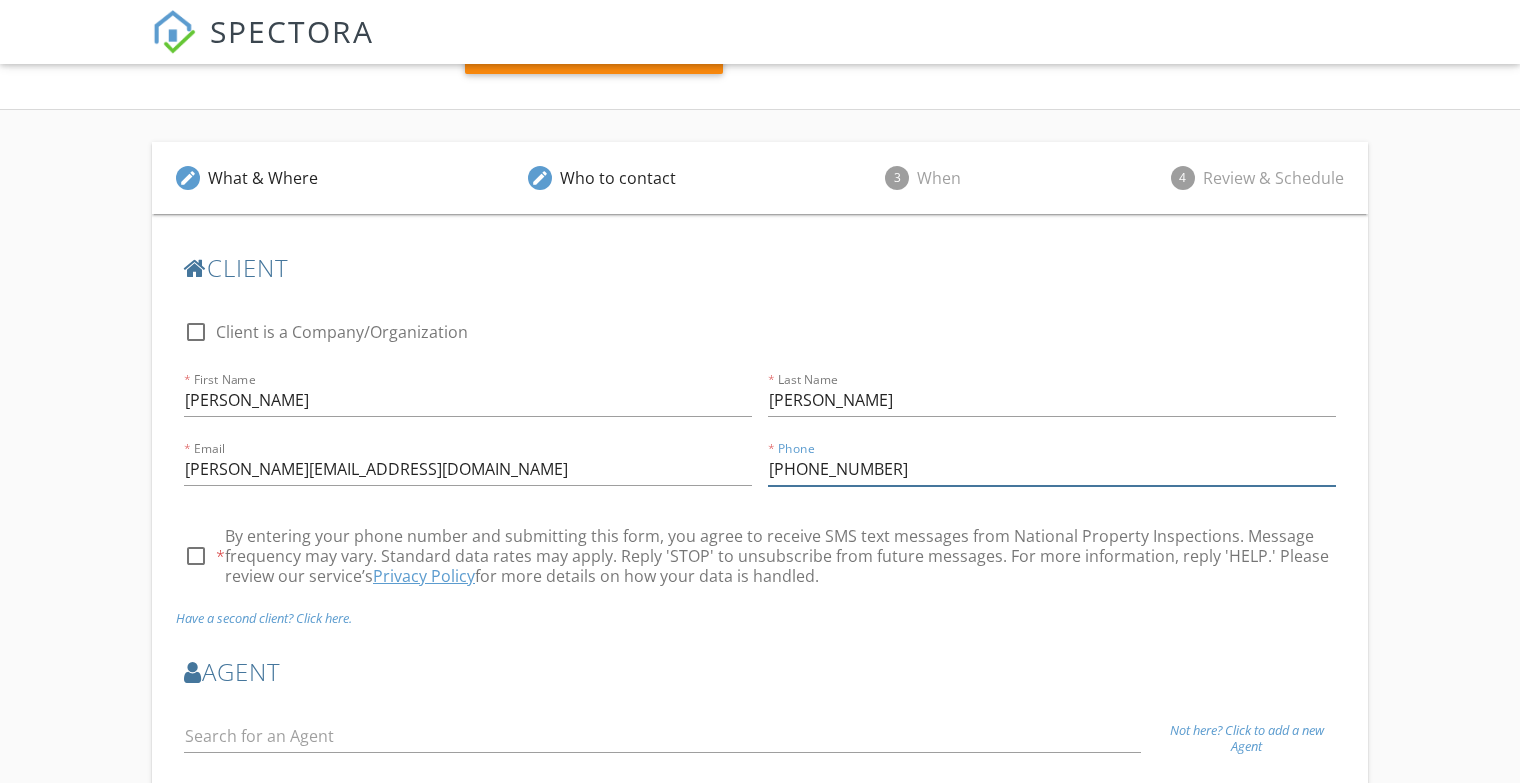 type on "260-413-8276" 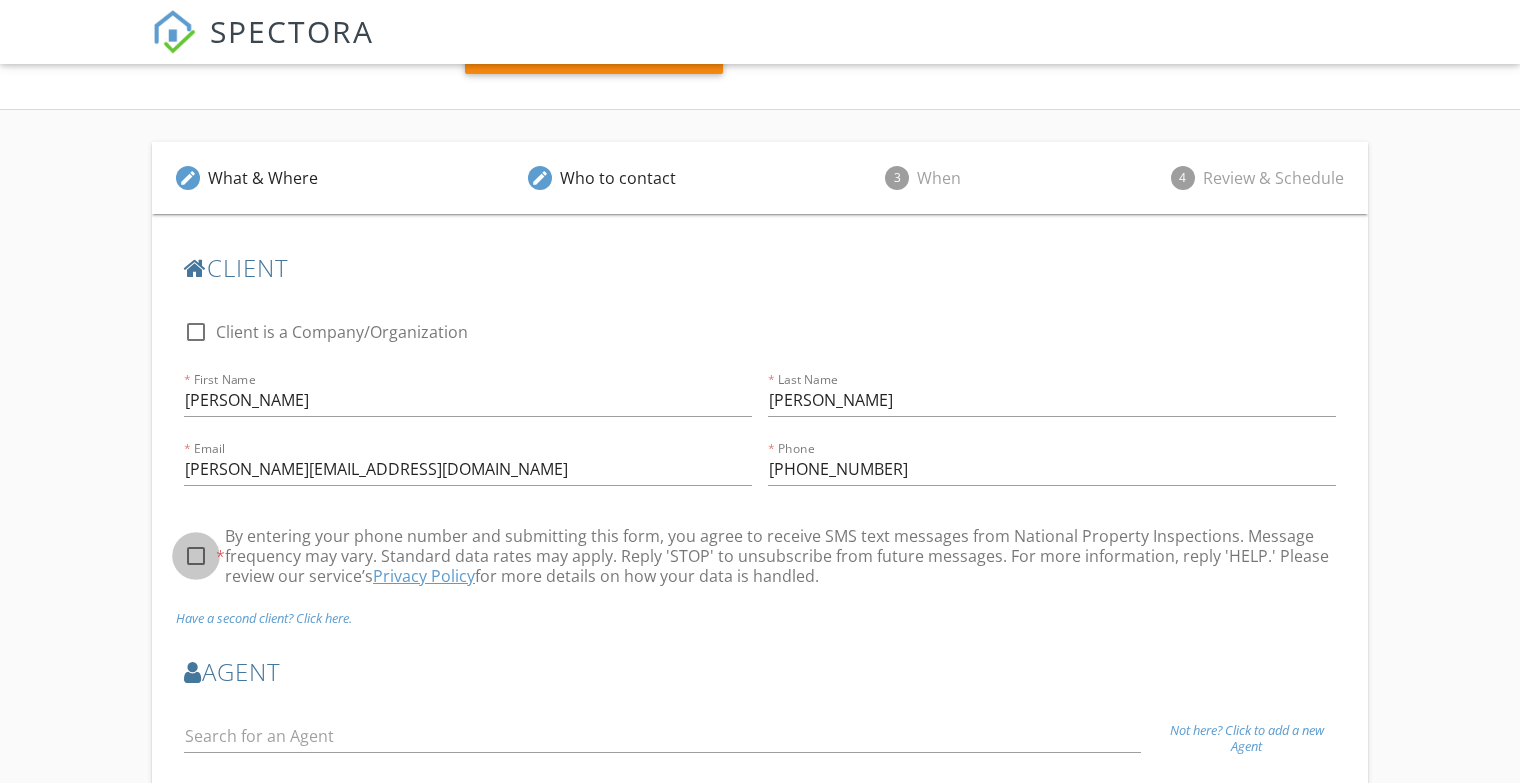 click at bounding box center [196, 556] 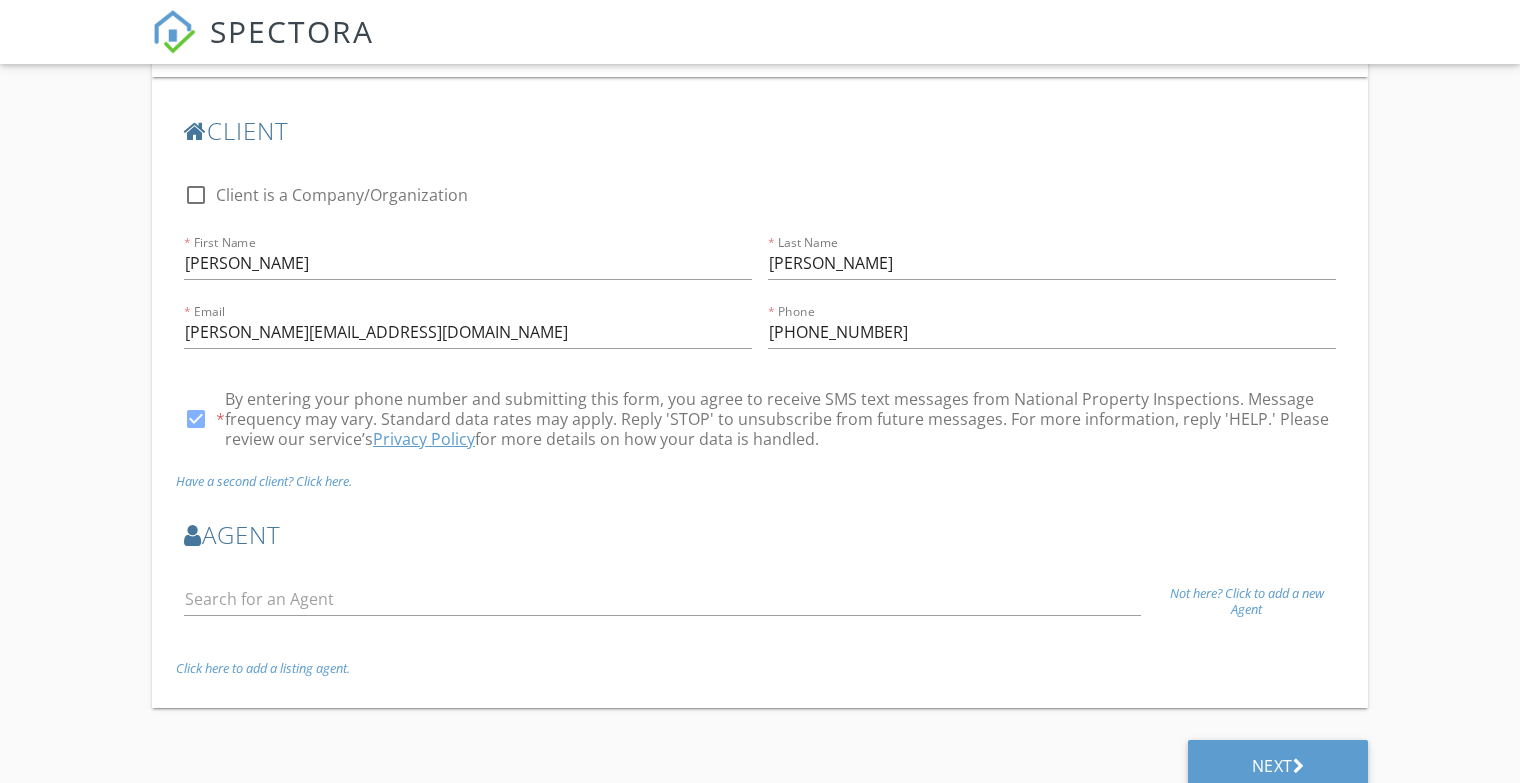 scroll, scrollTop: 412, scrollLeft: 0, axis: vertical 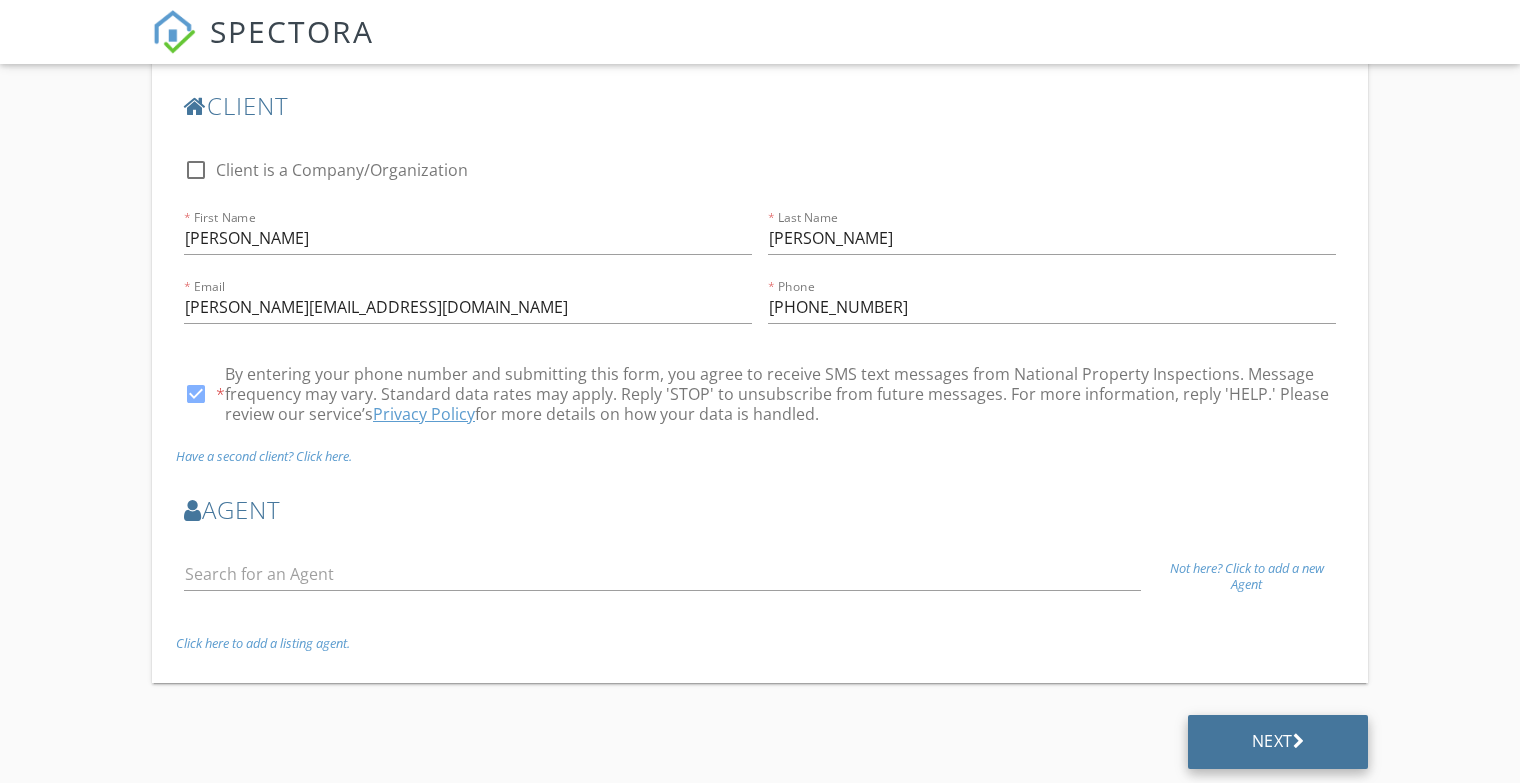 click on "Next" at bounding box center [1278, 741] 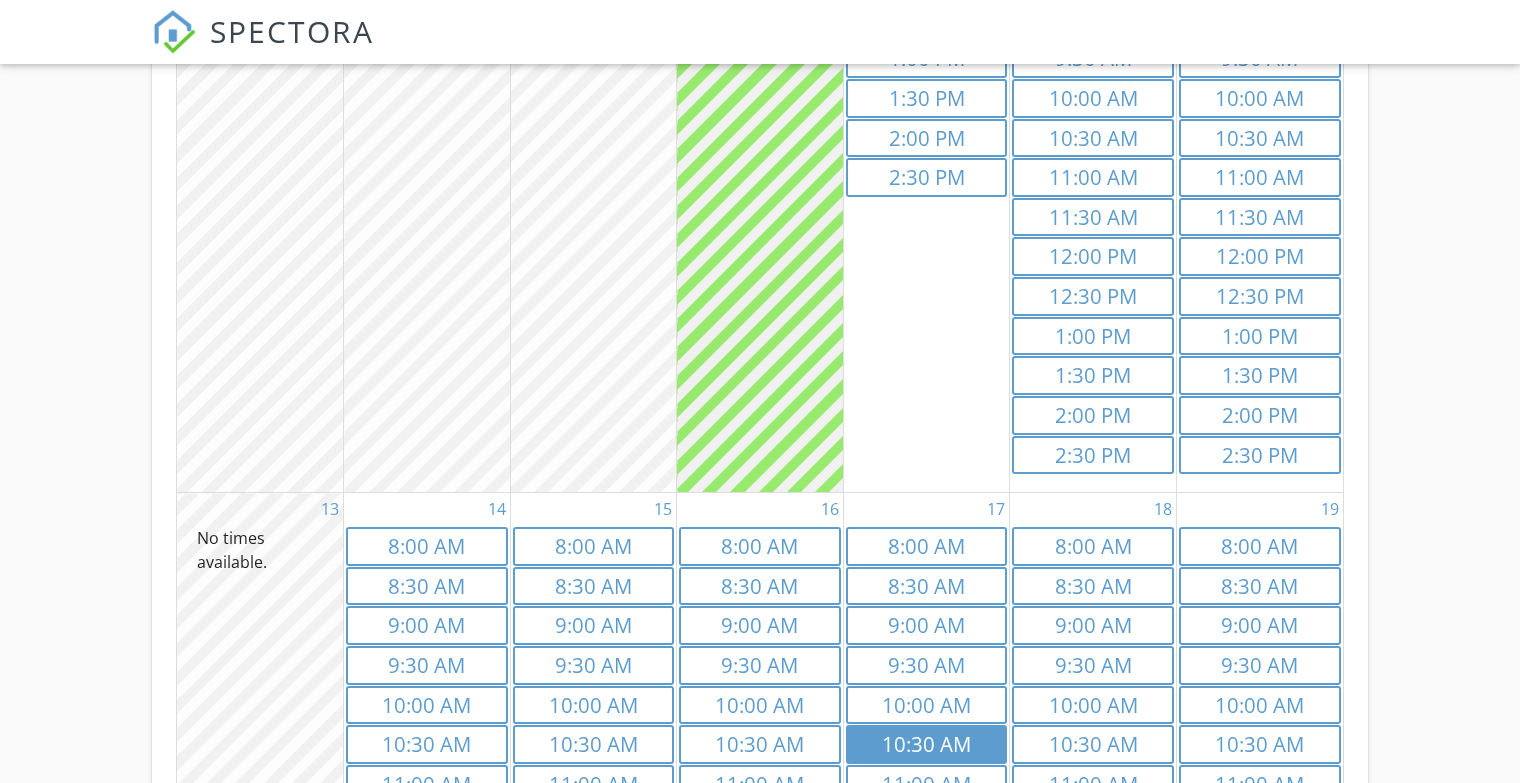 scroll, scrollTop: 821, scrollLeft: 0, axis: vertical 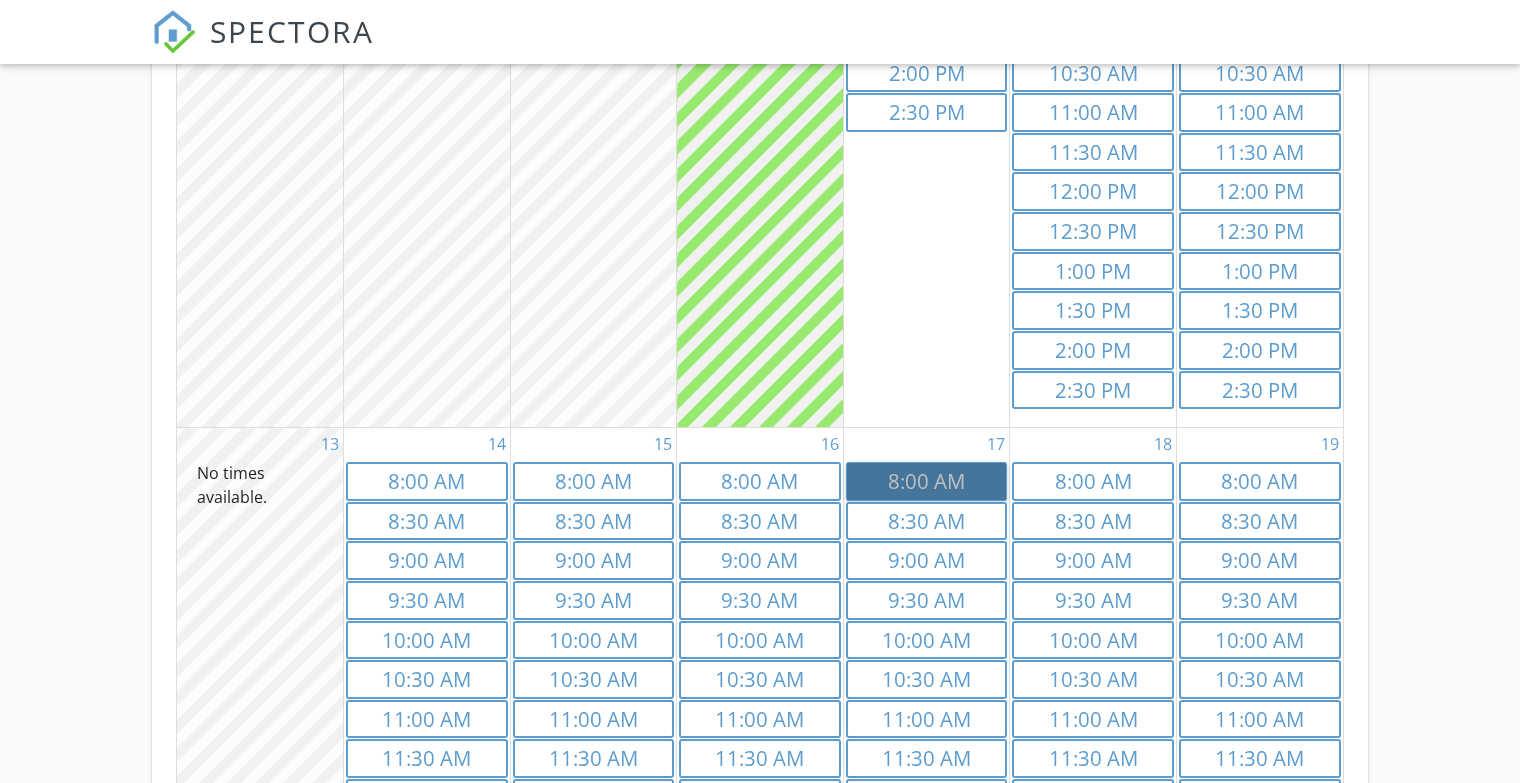 click on "8a 8:00 AM" at bounding box center (927, 481) 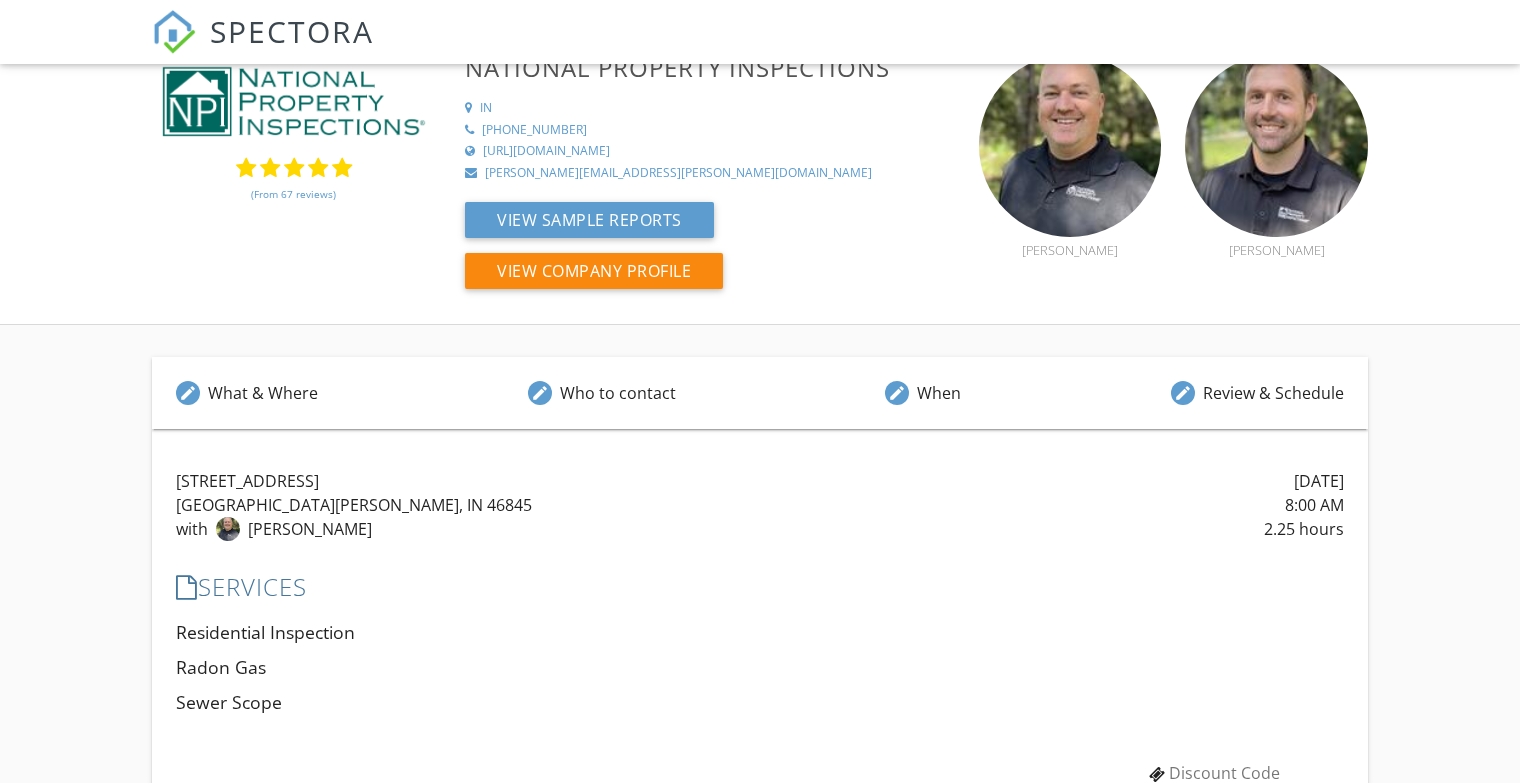 scroll, scrollTop: 0, scrollLeft: 0, axis: both 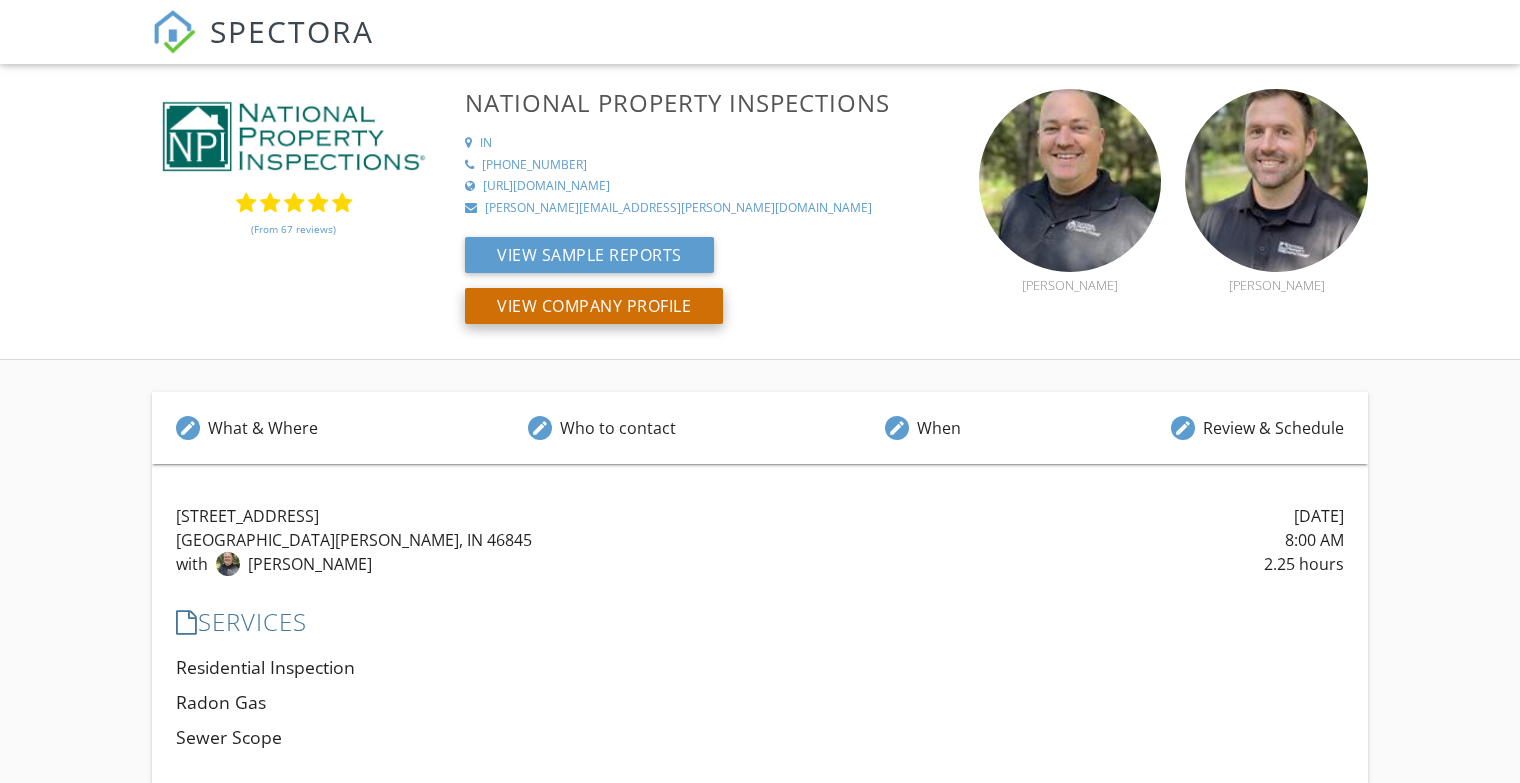 click on "View Company Profile" at bounding box center [594, 306] 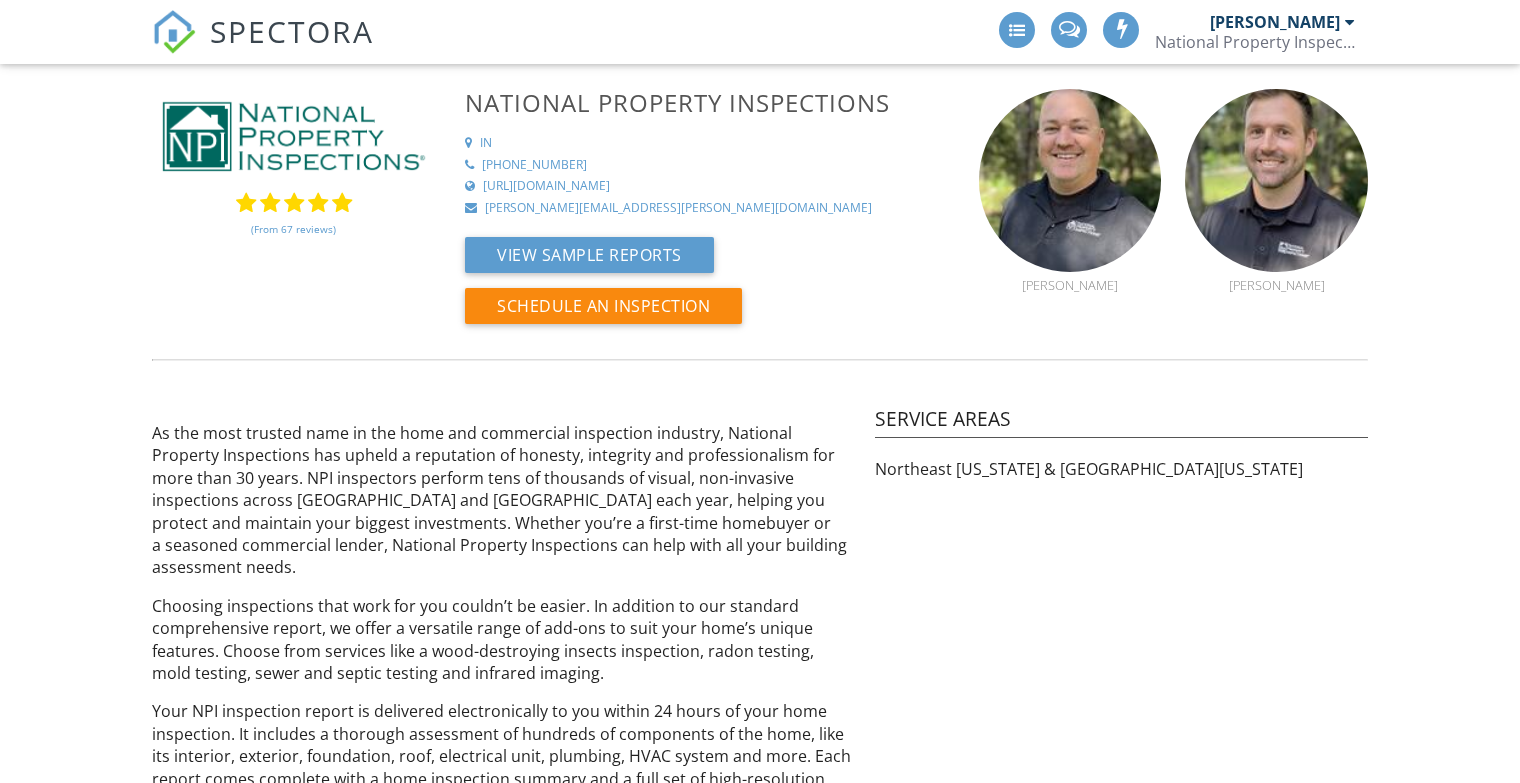 scroll, scrollTop: 0, scrollLeft: 0, axis: both 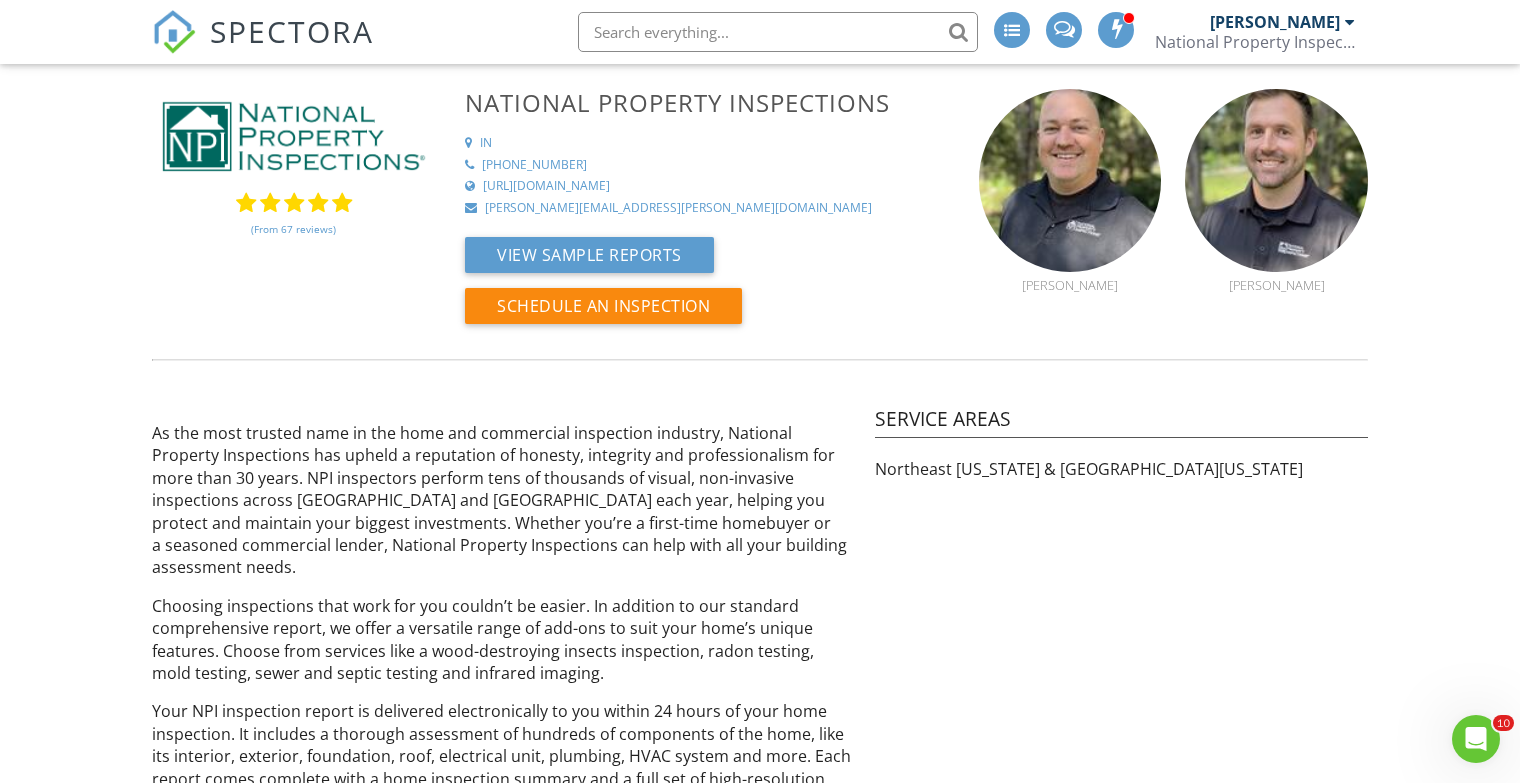 click on "[URL][DOMAIN_NAME]" at bounding box center [546, 186] 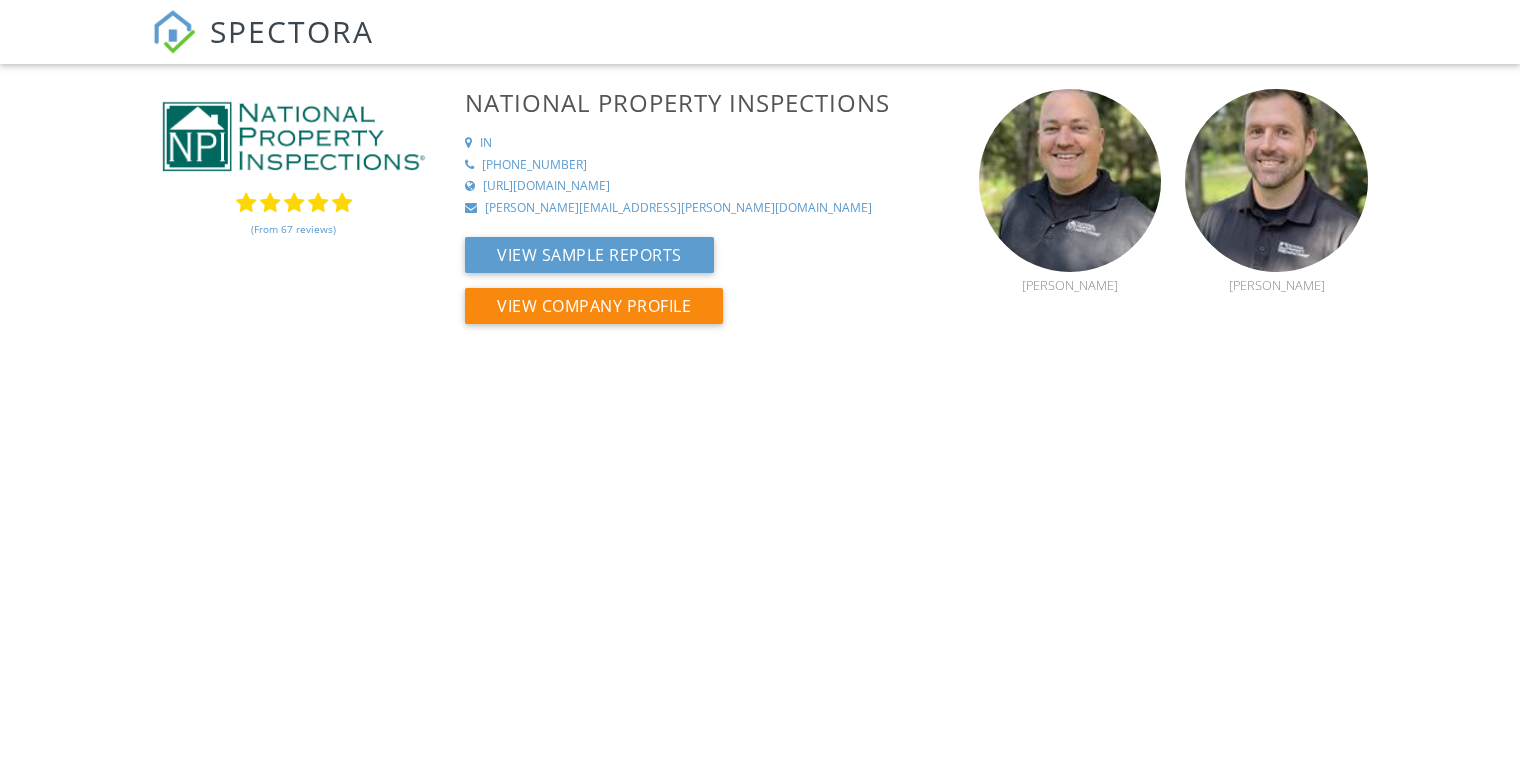 scroll, scrollTop: 0, scrollLeft: 0, axis: both 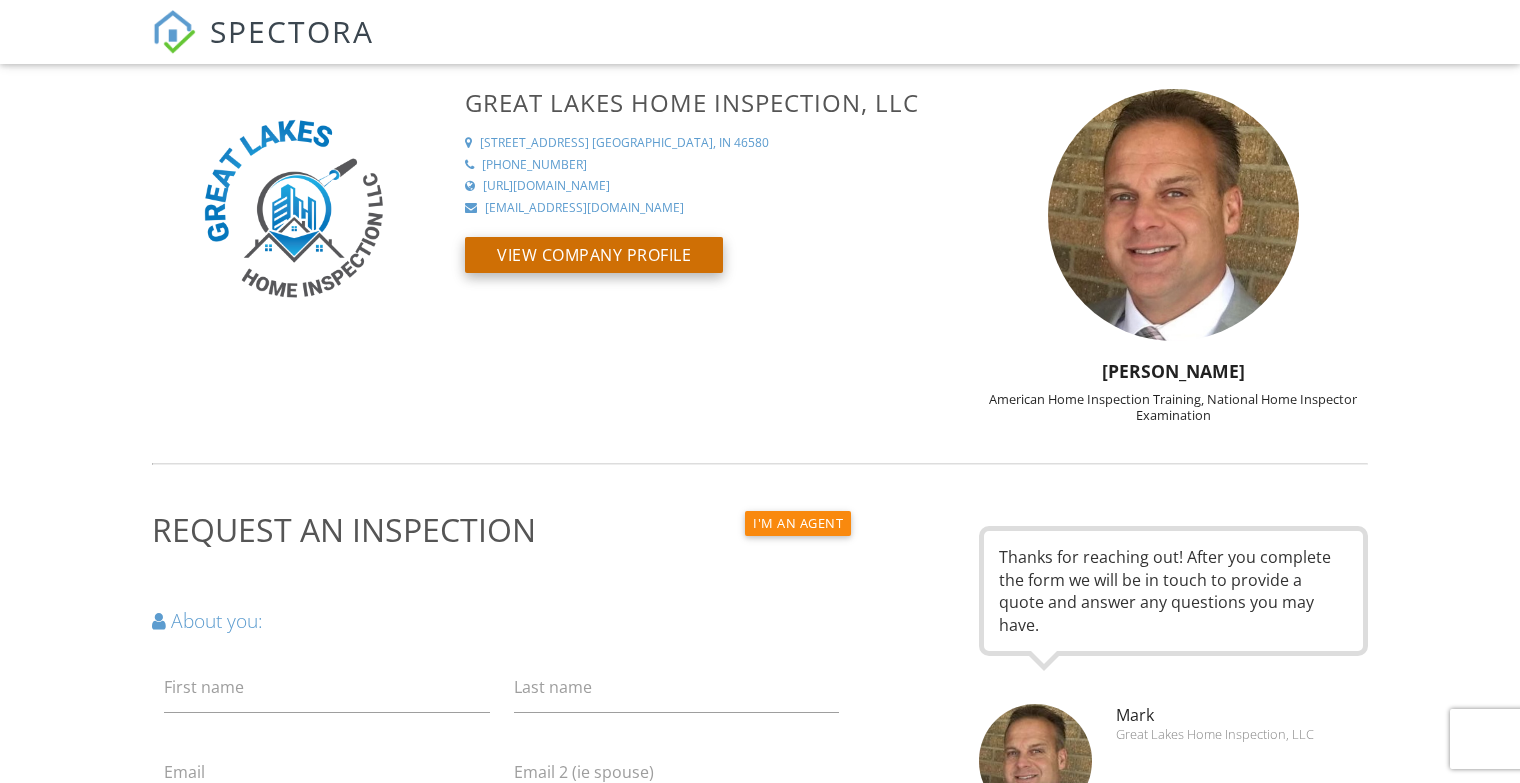 click on "View Company Profile" at bounding box center [594, 255] 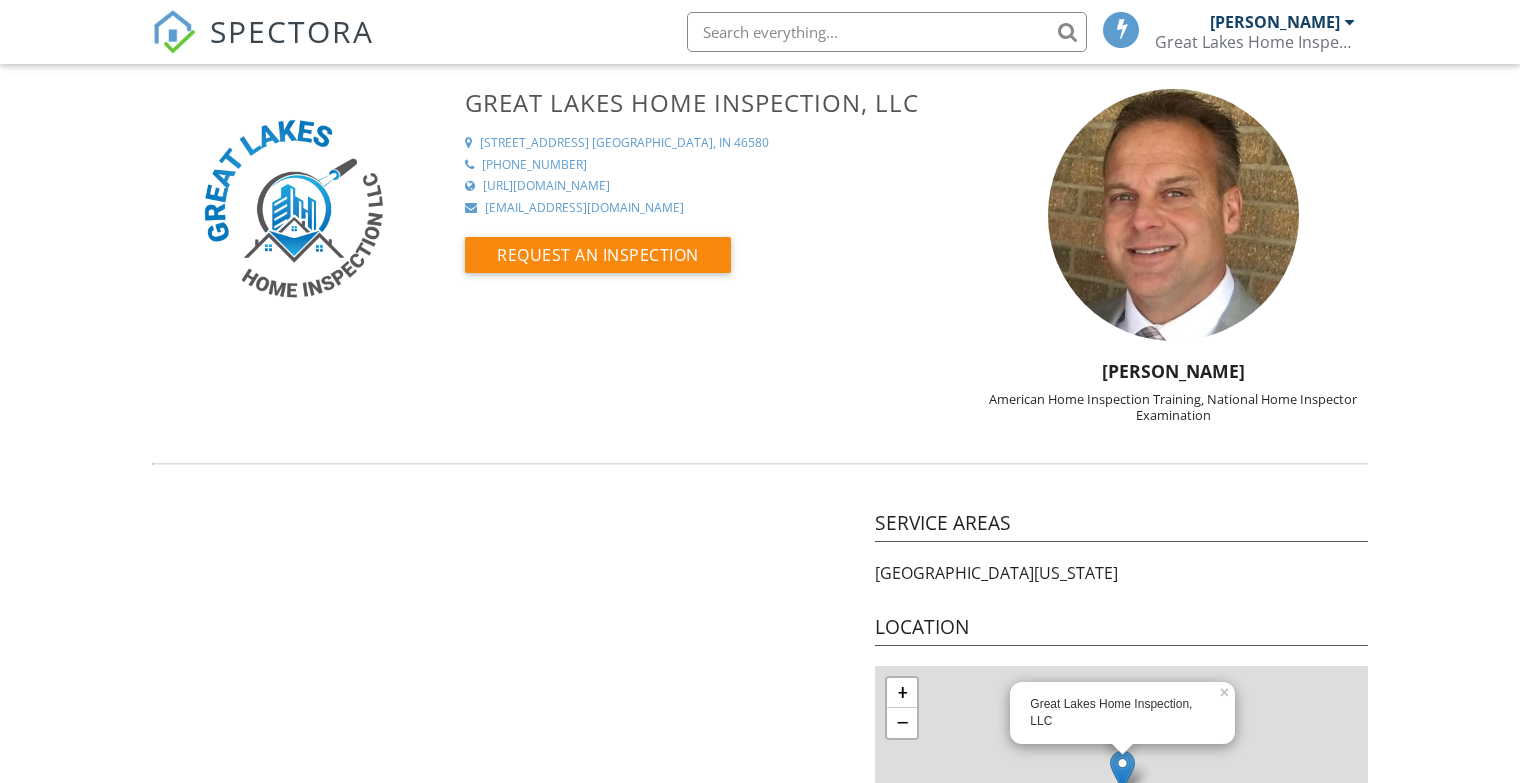 scroll, scrollTop: 0, scrollLeft: 0, axis: both 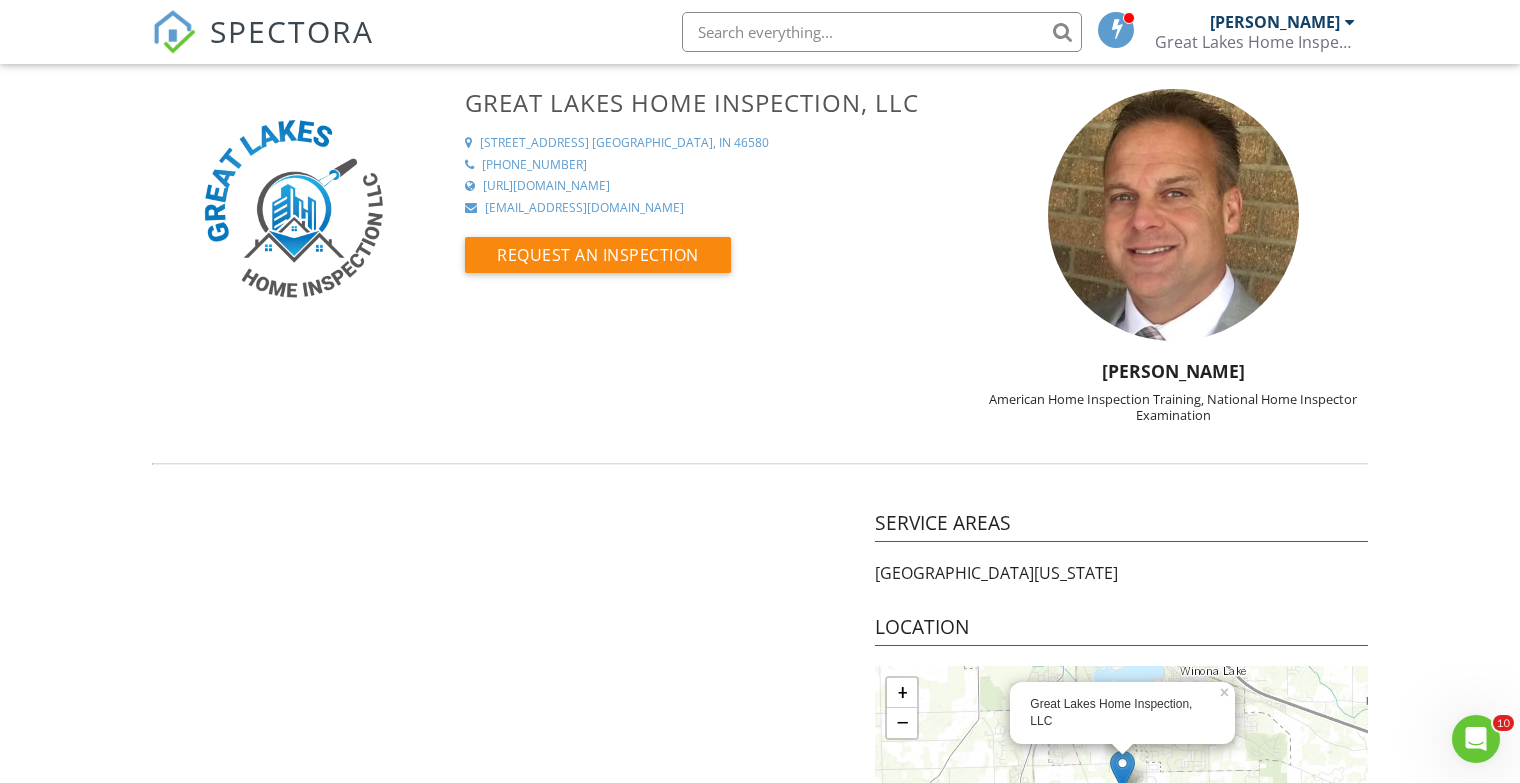 click on "http://www.greatlakesinspection.net" at bounding box center [546, 186] 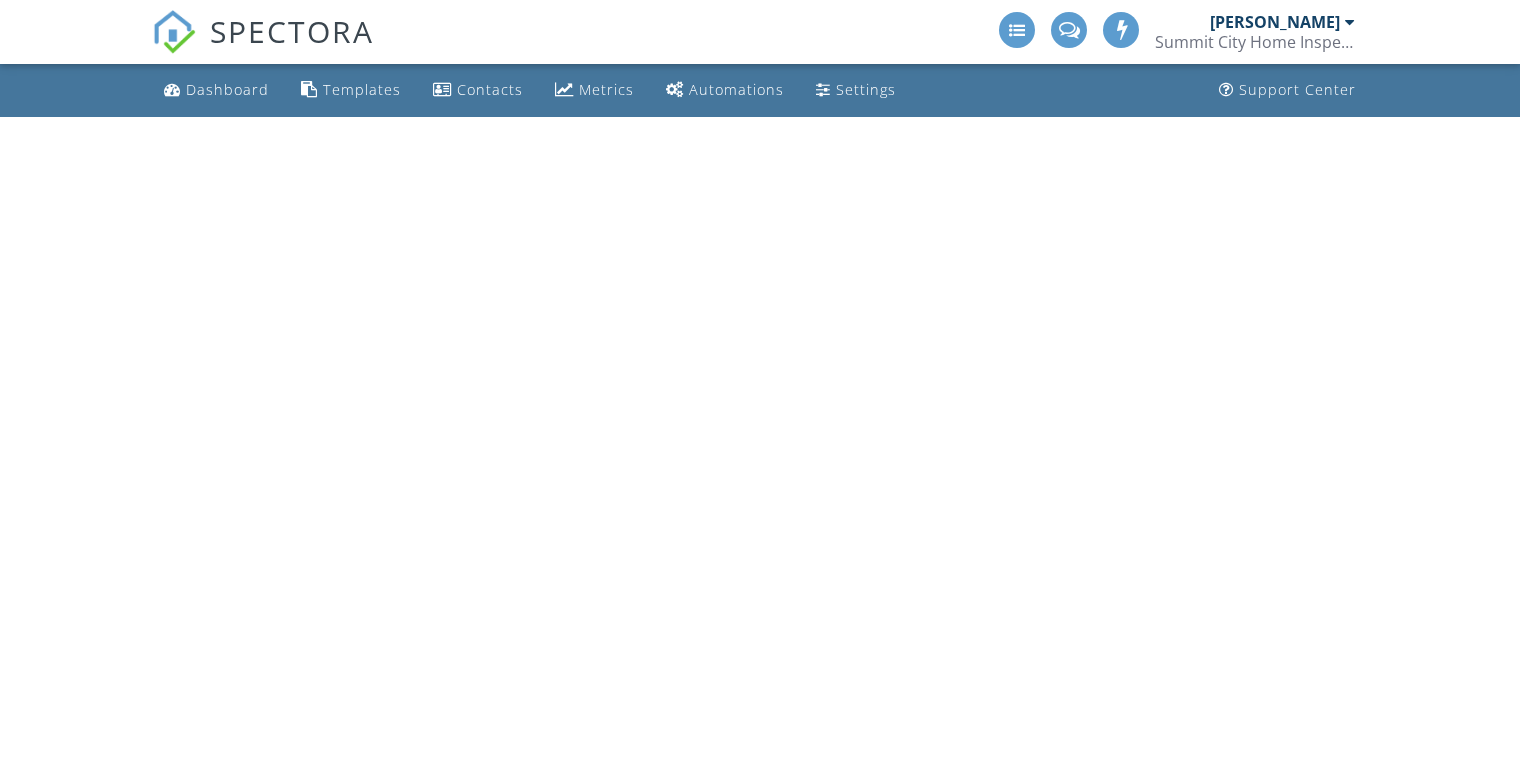 scroll, scrollTop: 0, scrollLeft: 0, axis: both 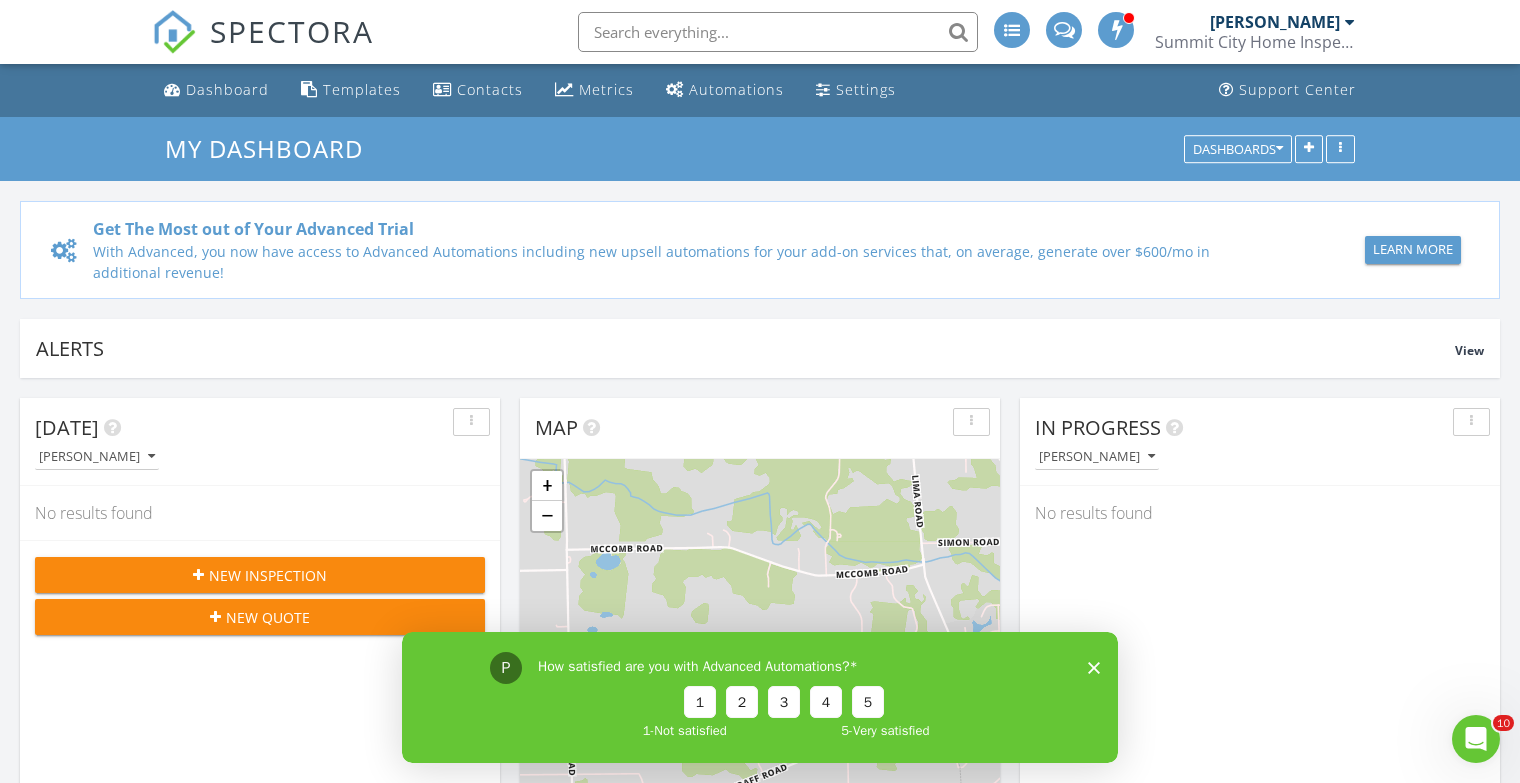 click 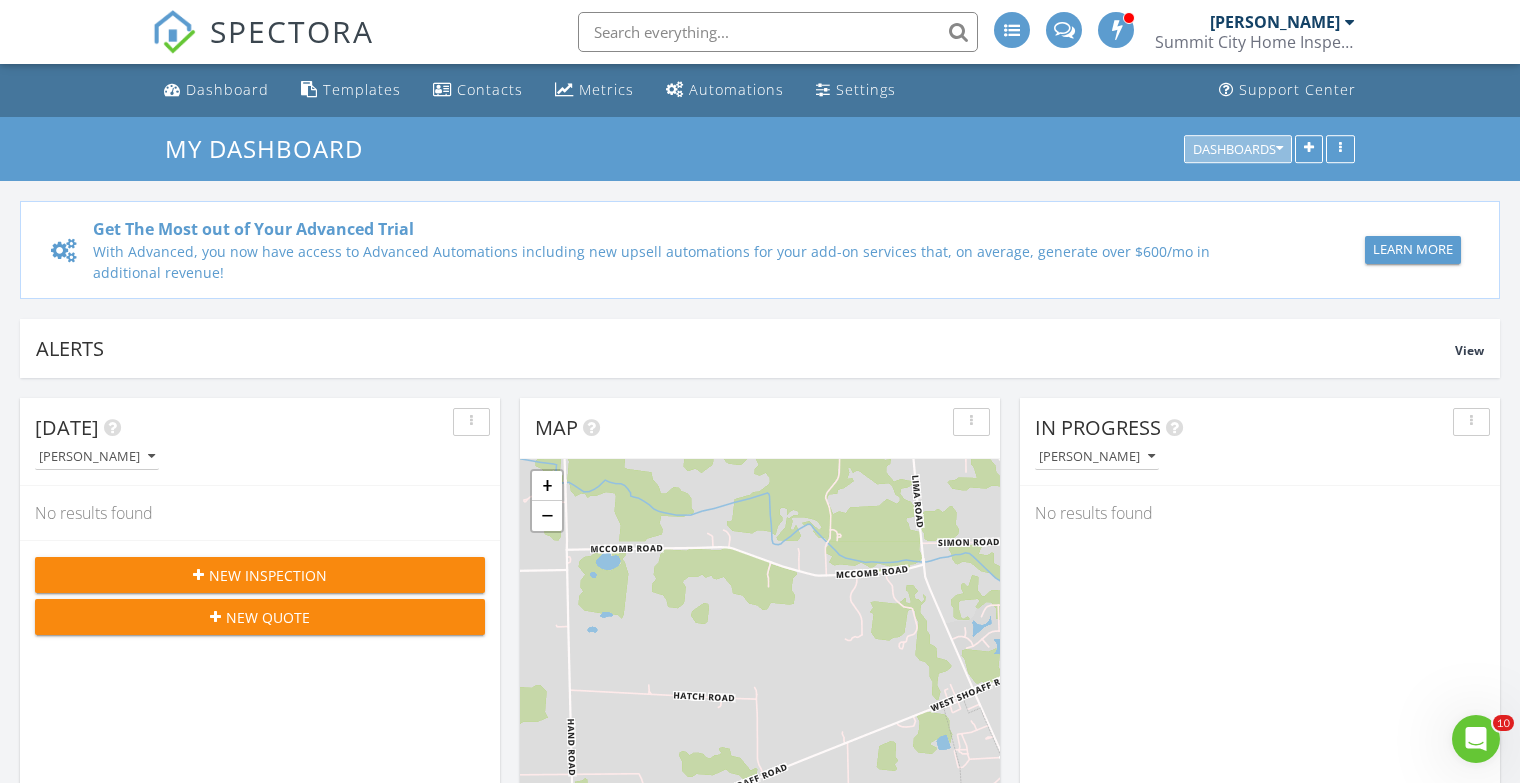 click at bounding box center [1279, 149] 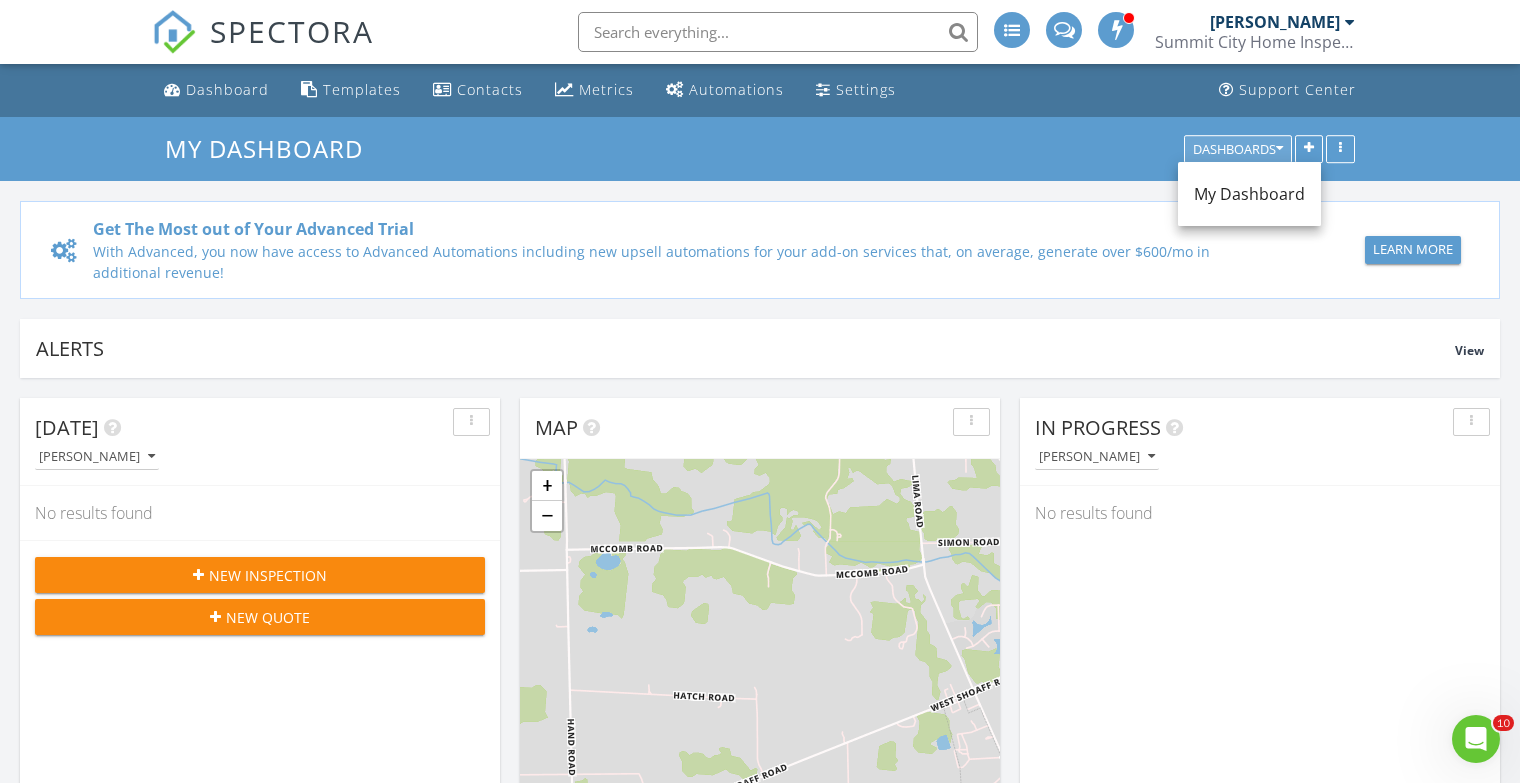 click at bounding box center (1279, 149) 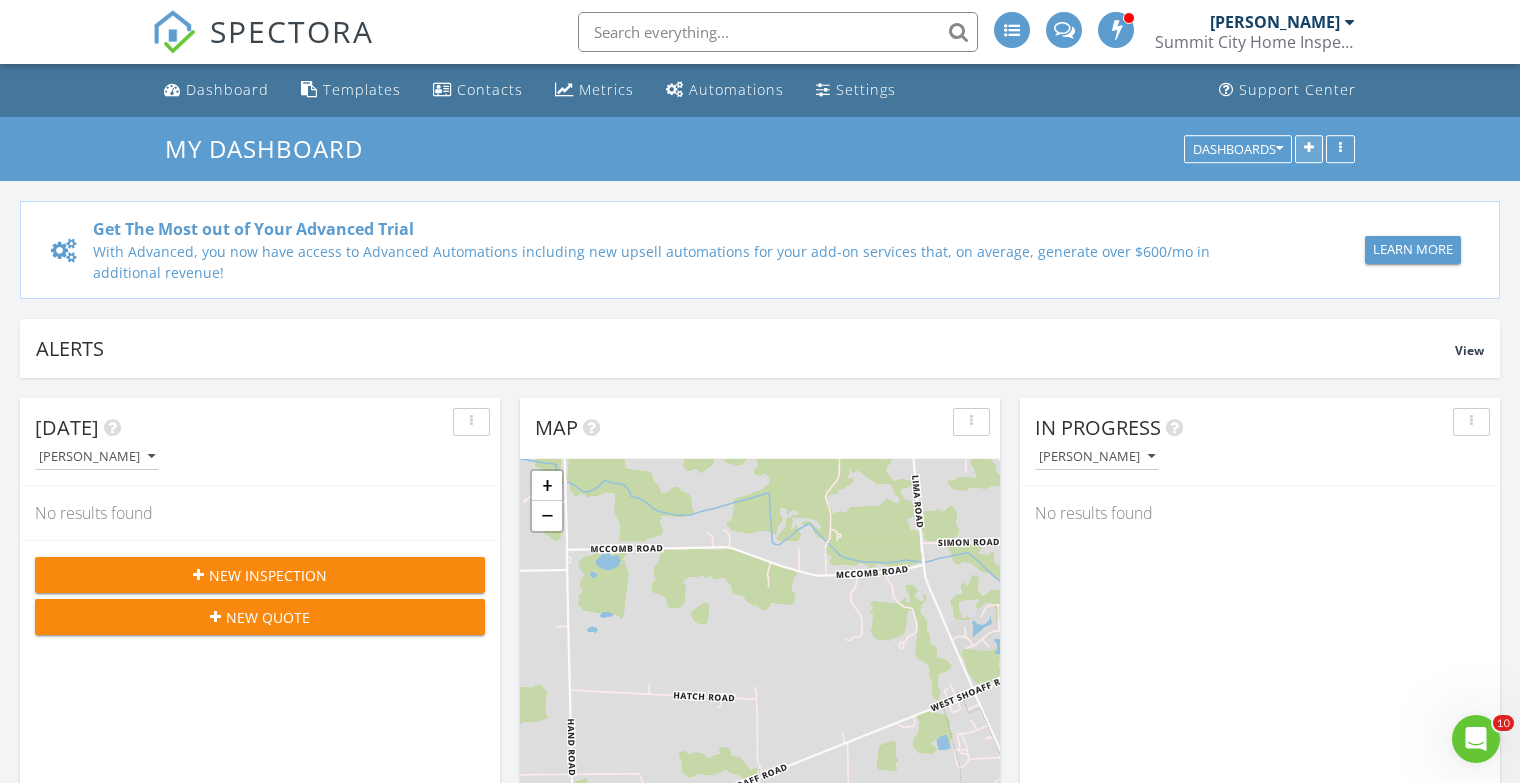 click at bounding box center (1309, 149) 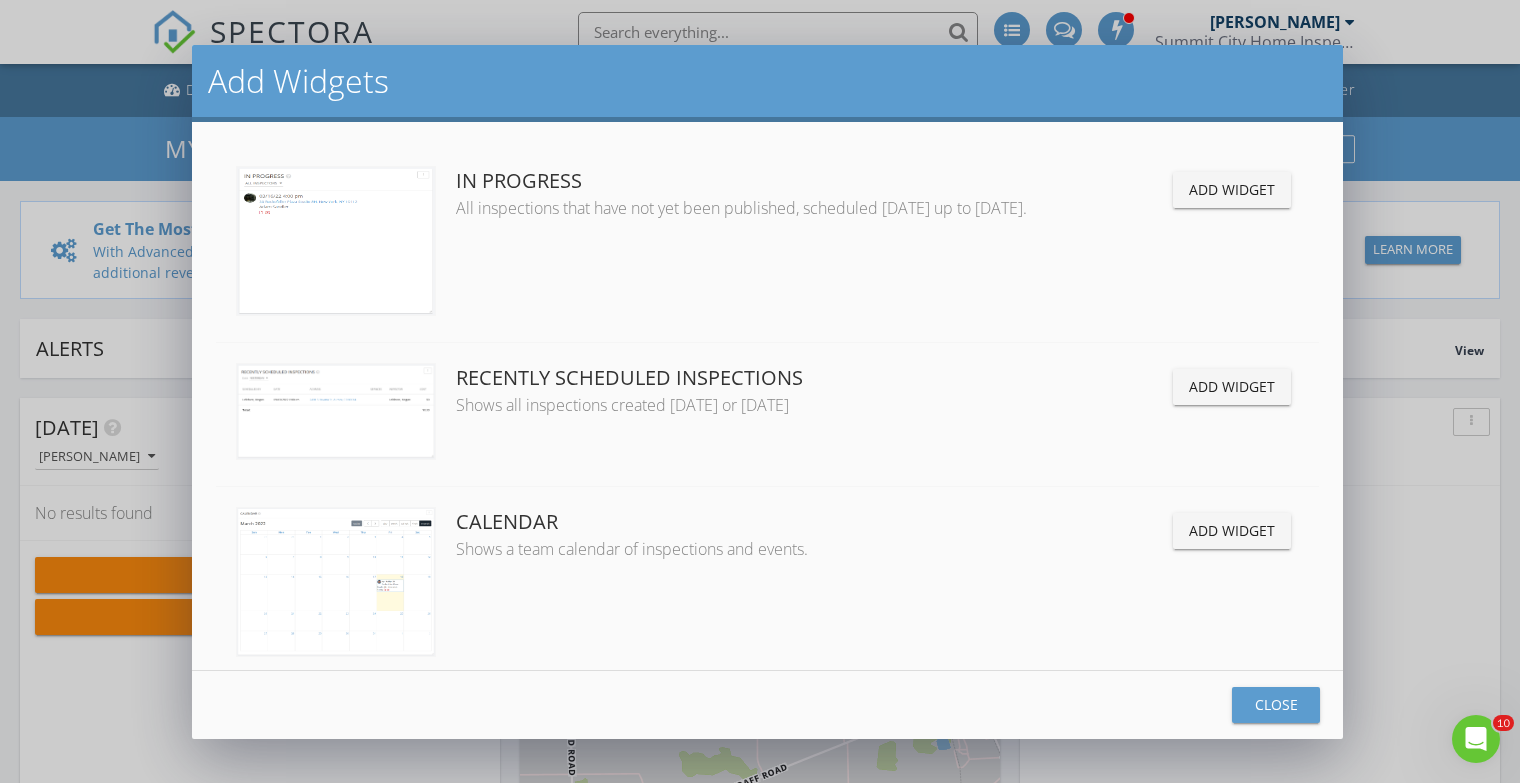 click on "Add Widget" at bounding box center [1232, 386] 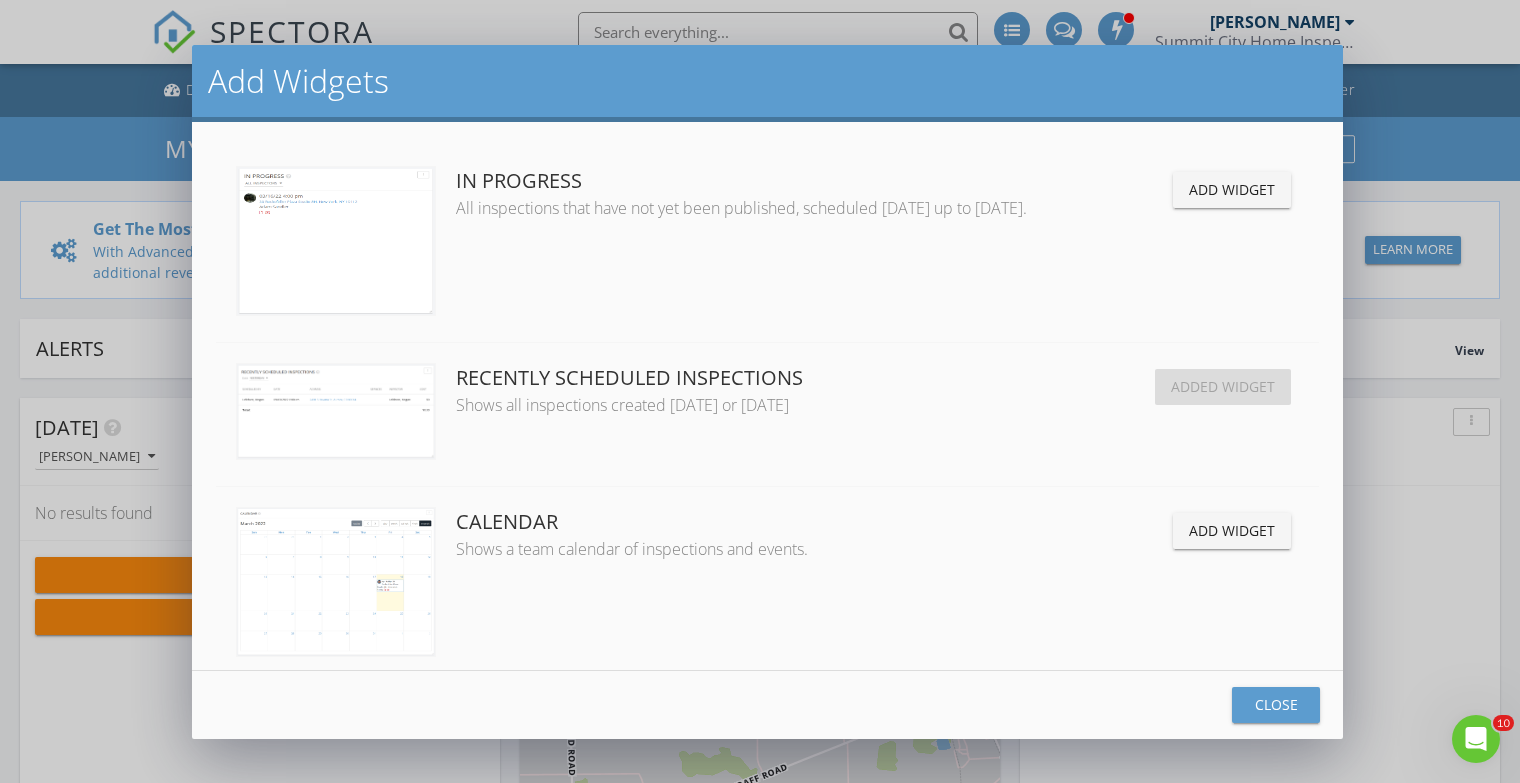scroll, scrollTop: 10, scrollLeft: 9, axis: both 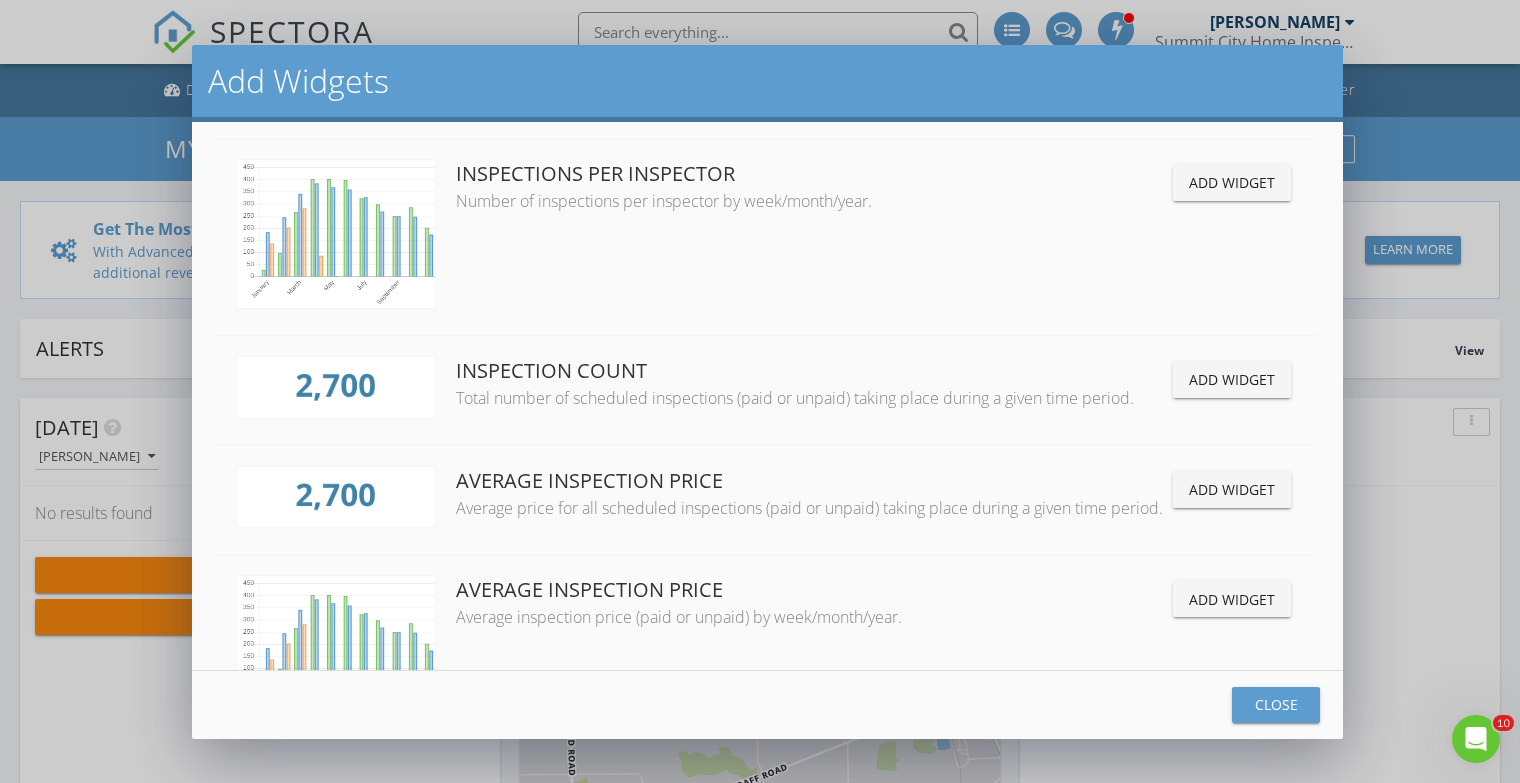 click on "Add Widget" at bounding box center (1232, 379) 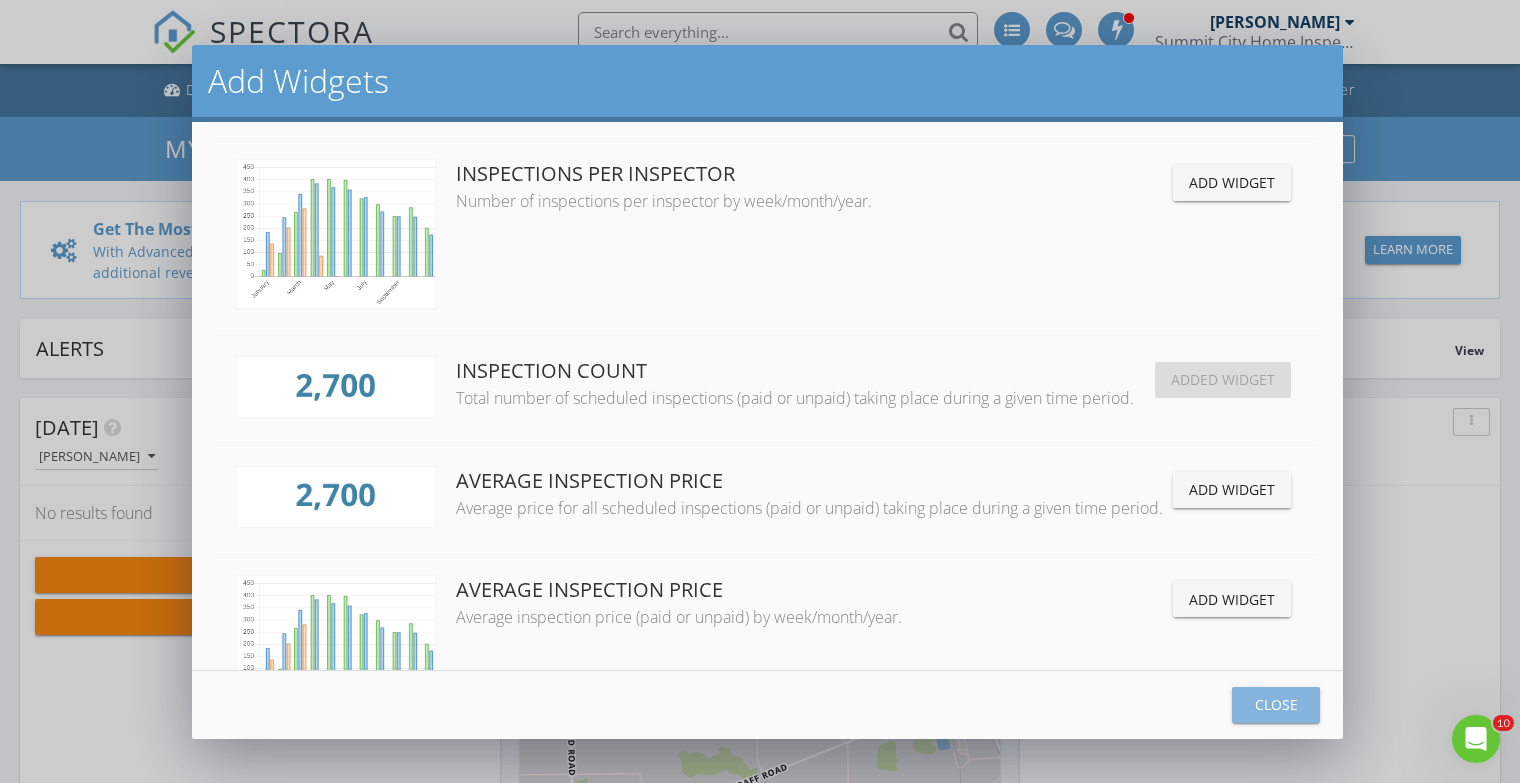 click on "Close" at bounding box center [1276, 704] 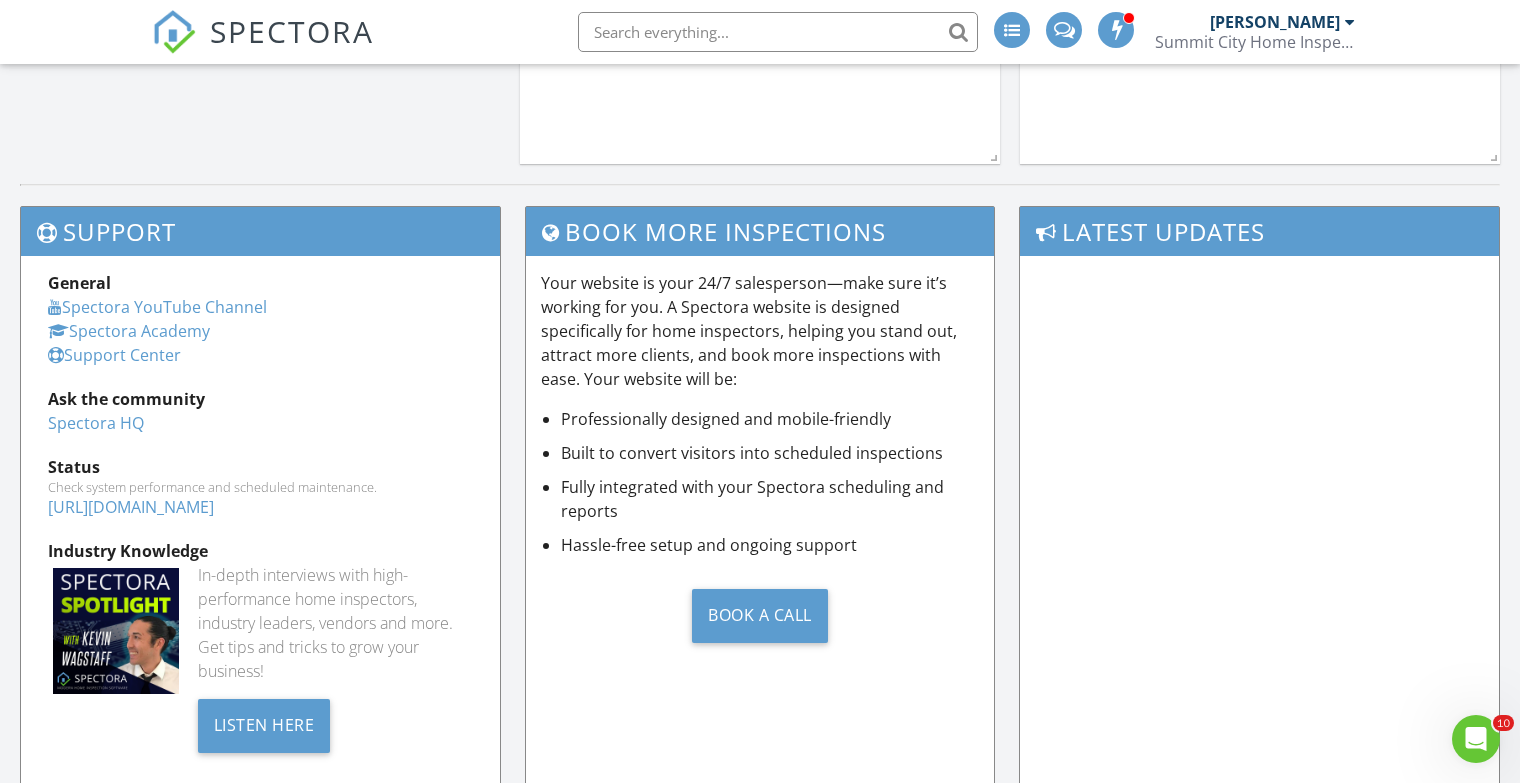 scroll, scrollTop: 2596, scrollLeft: 0, axis: vertical 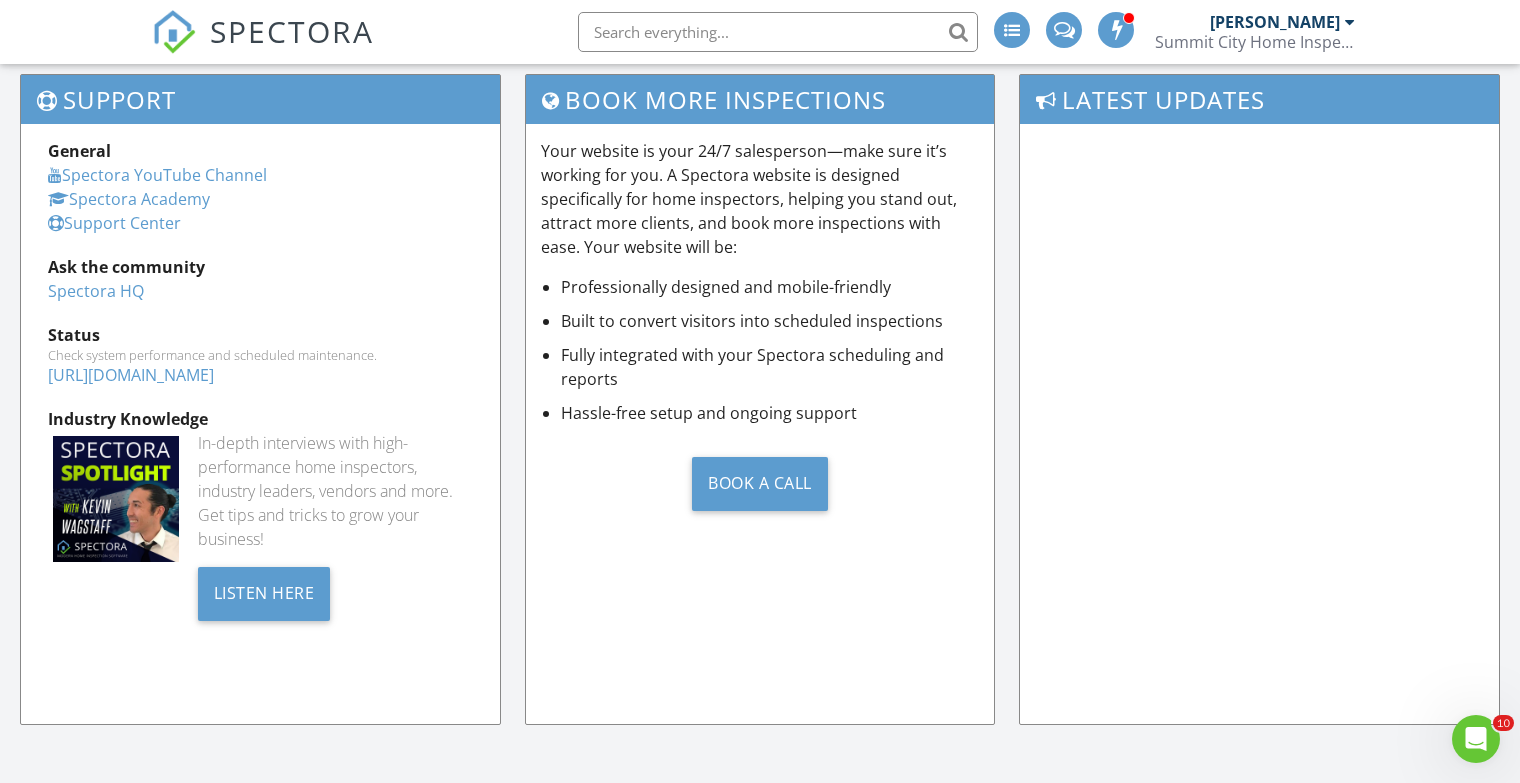 click on "Support Center" at bounding box center (114, 223) 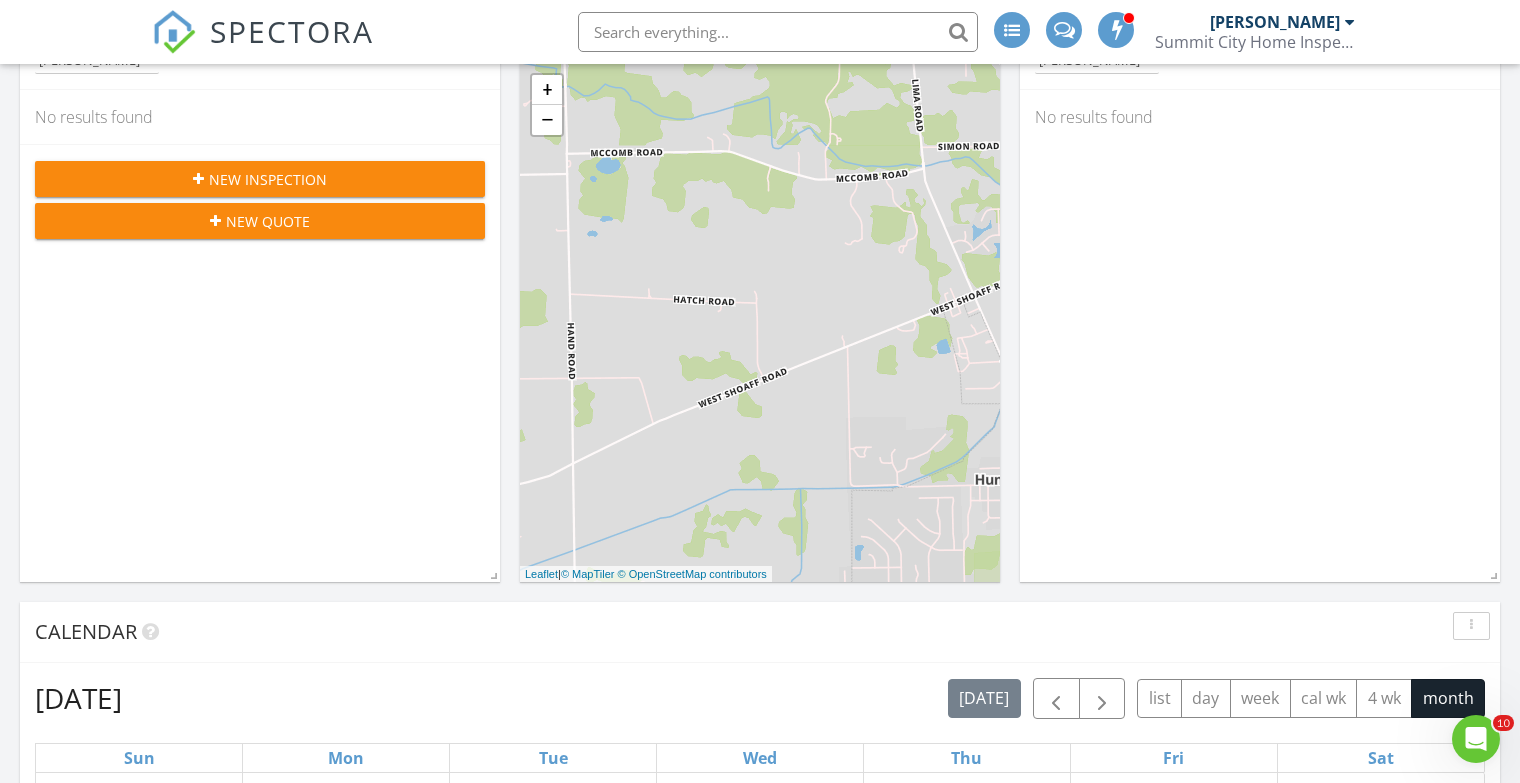 scroll, scrollTop: 0, scrollLeft: 0, axis: both 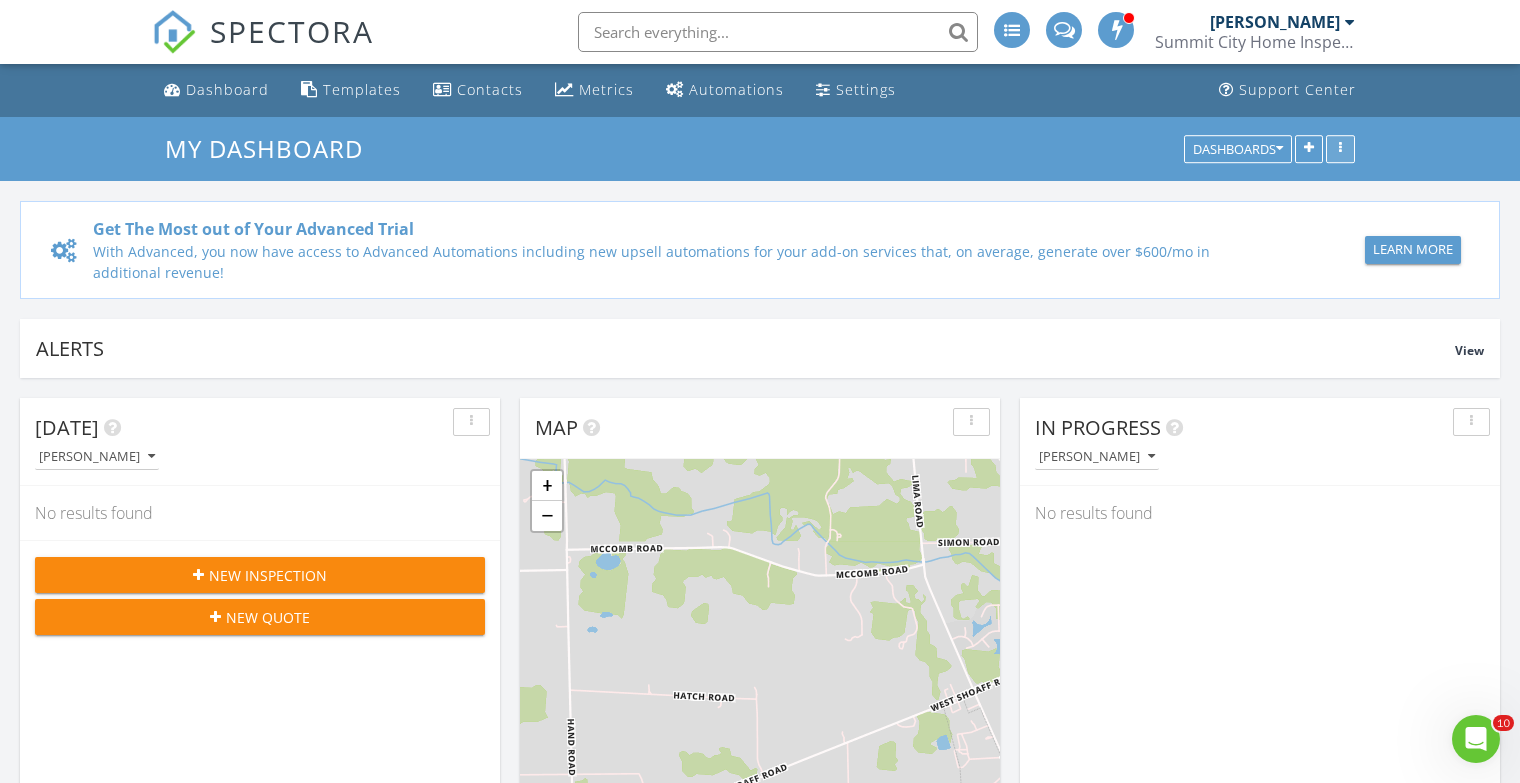 click at bounding box center (1340, 149) 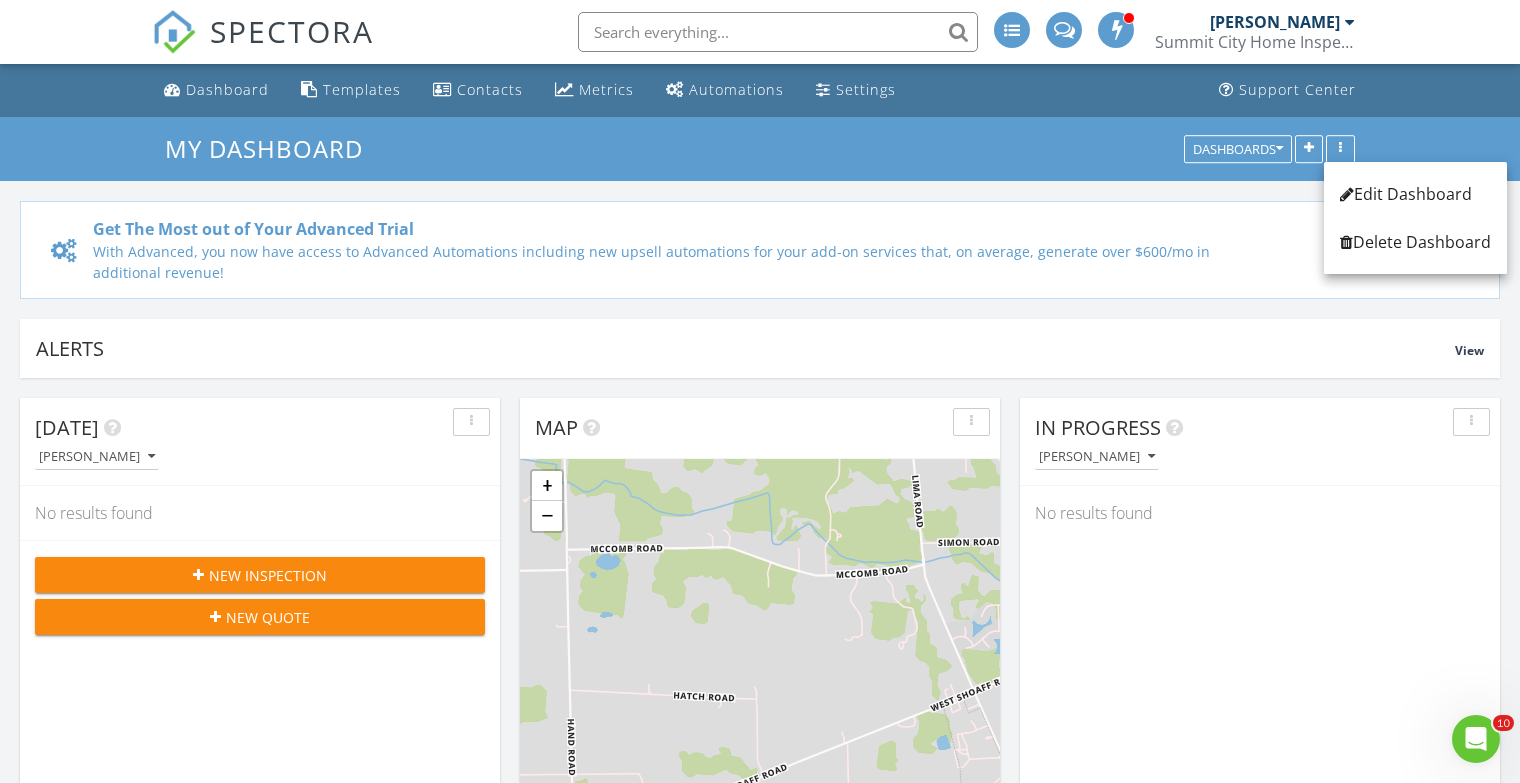 click on "Dashboard
Templates
Contacts
Metrics
Automations
Settings
Support Center" at bounding box center (760, 90) 